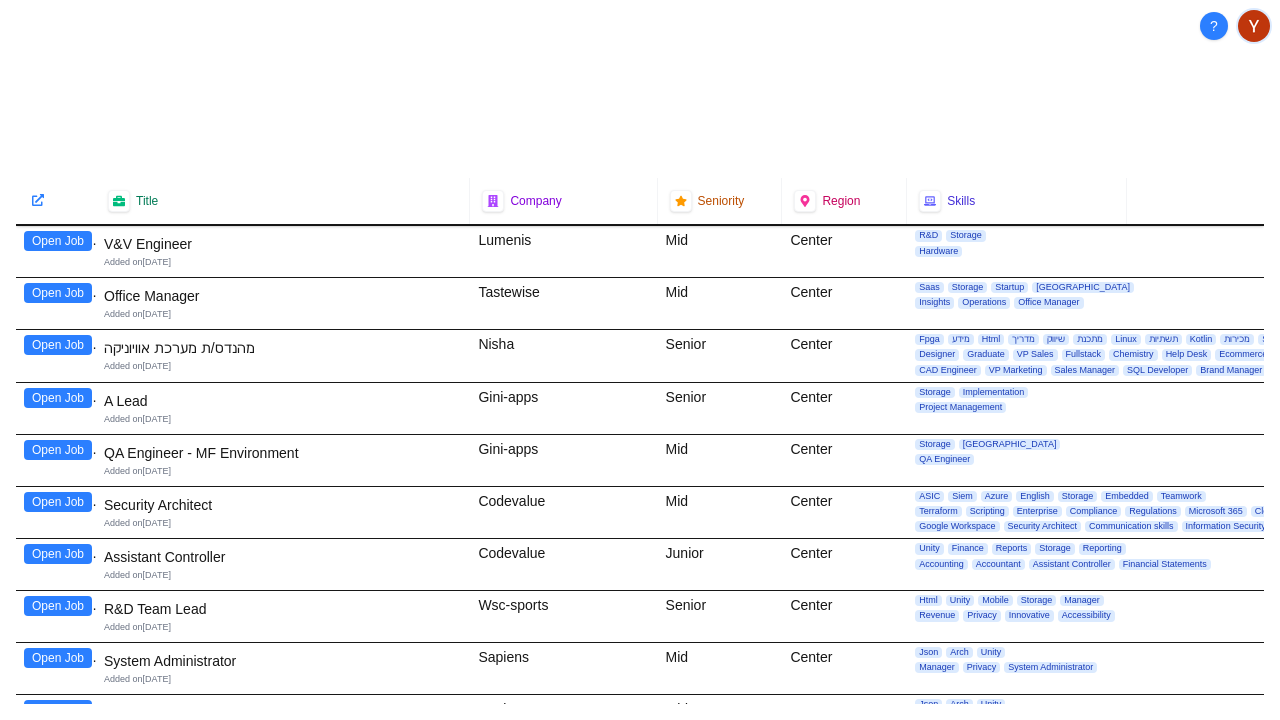scroll, scrollTop: 0, scrollLeft: 0, axis: both 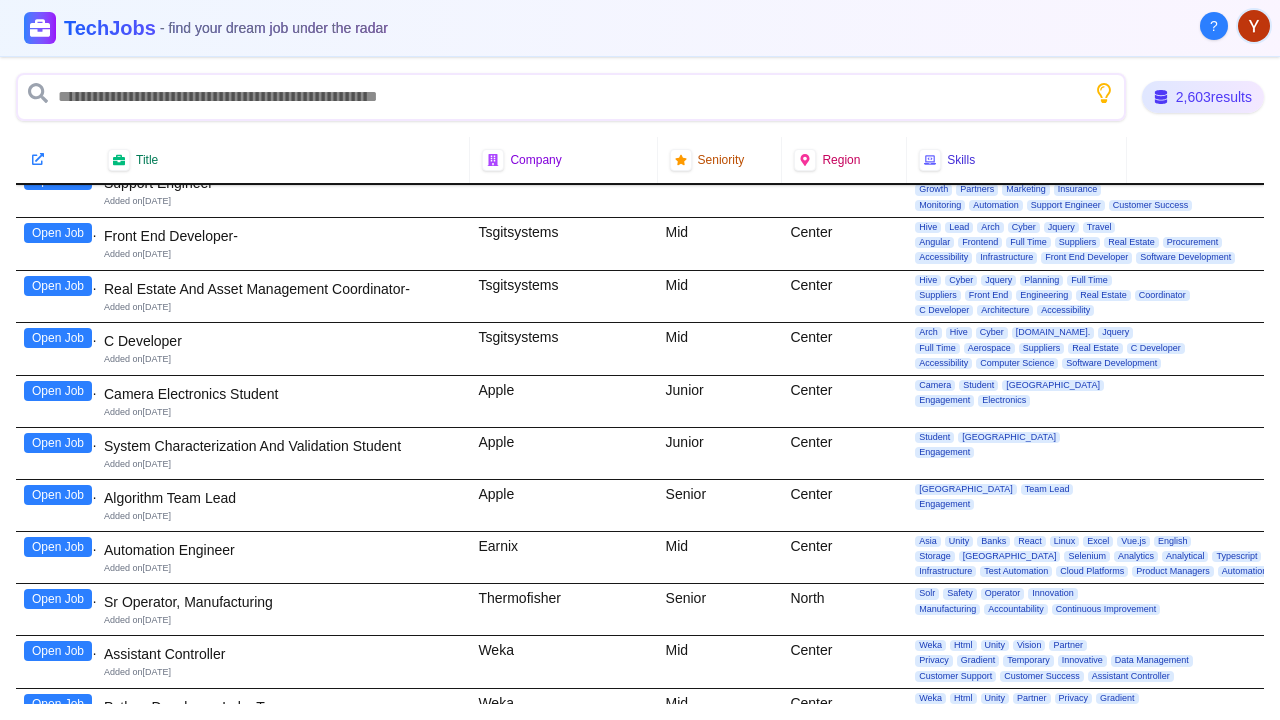 click on "Open Job" at bounding box center [58, -14996] 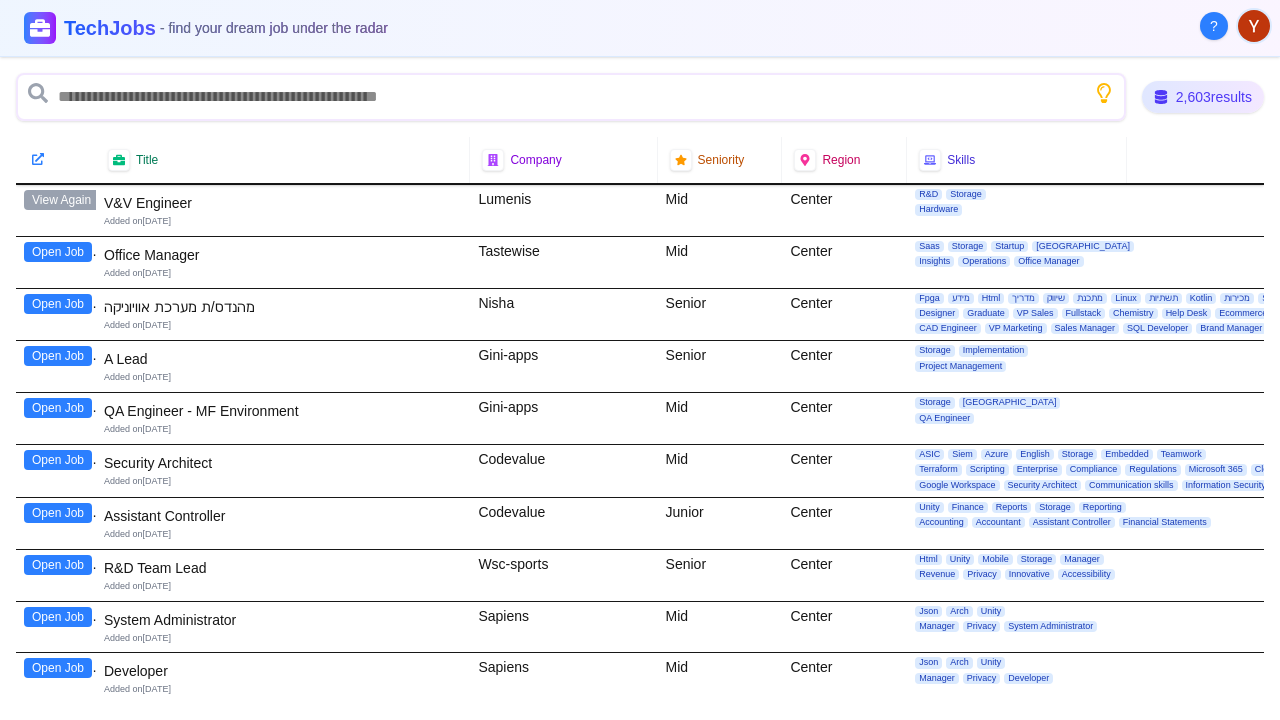 click on "Open Job" at bounding box center (58, 252) 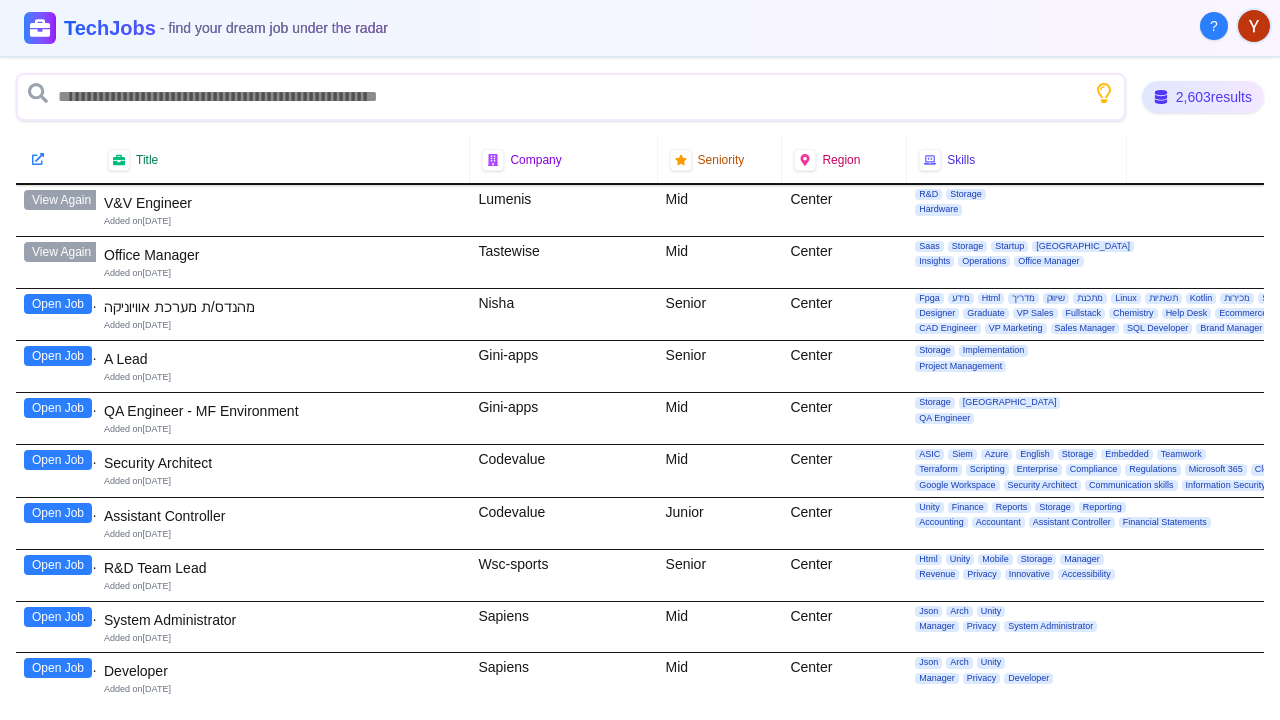click on "Open Job" at bounding box center [58, 304] 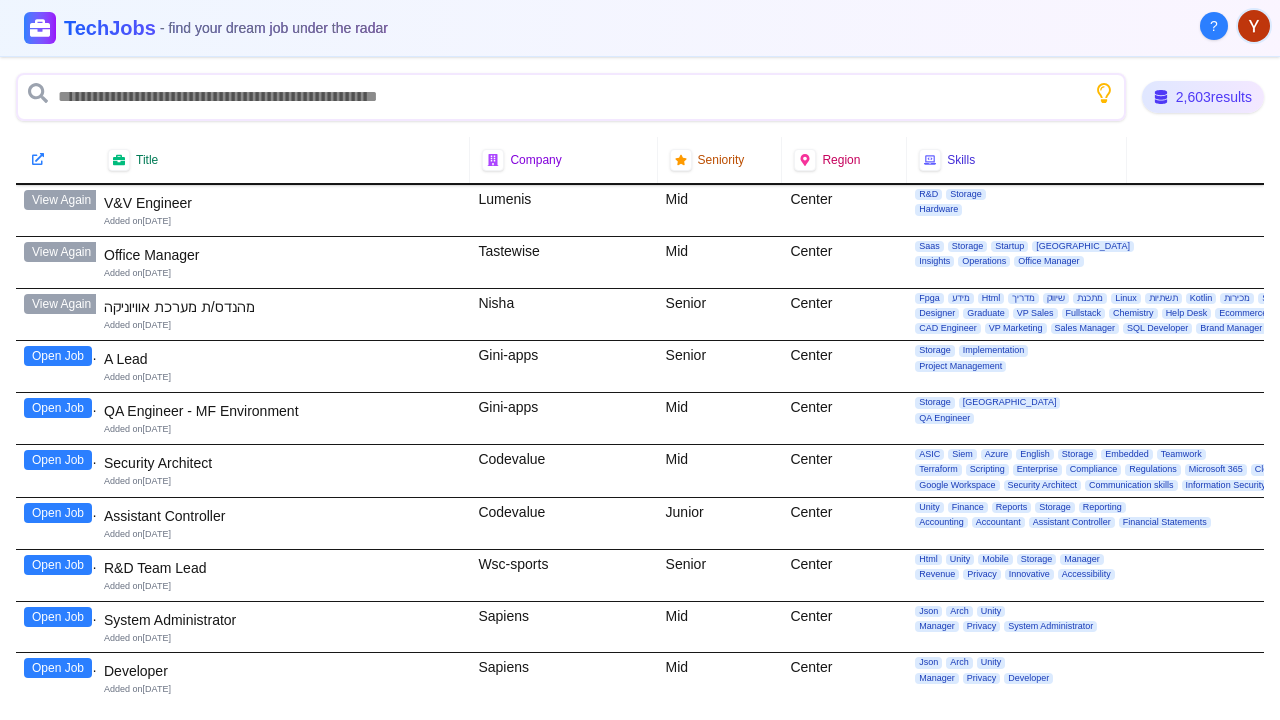 click on "Open Job" at bounding box center (58, 356) 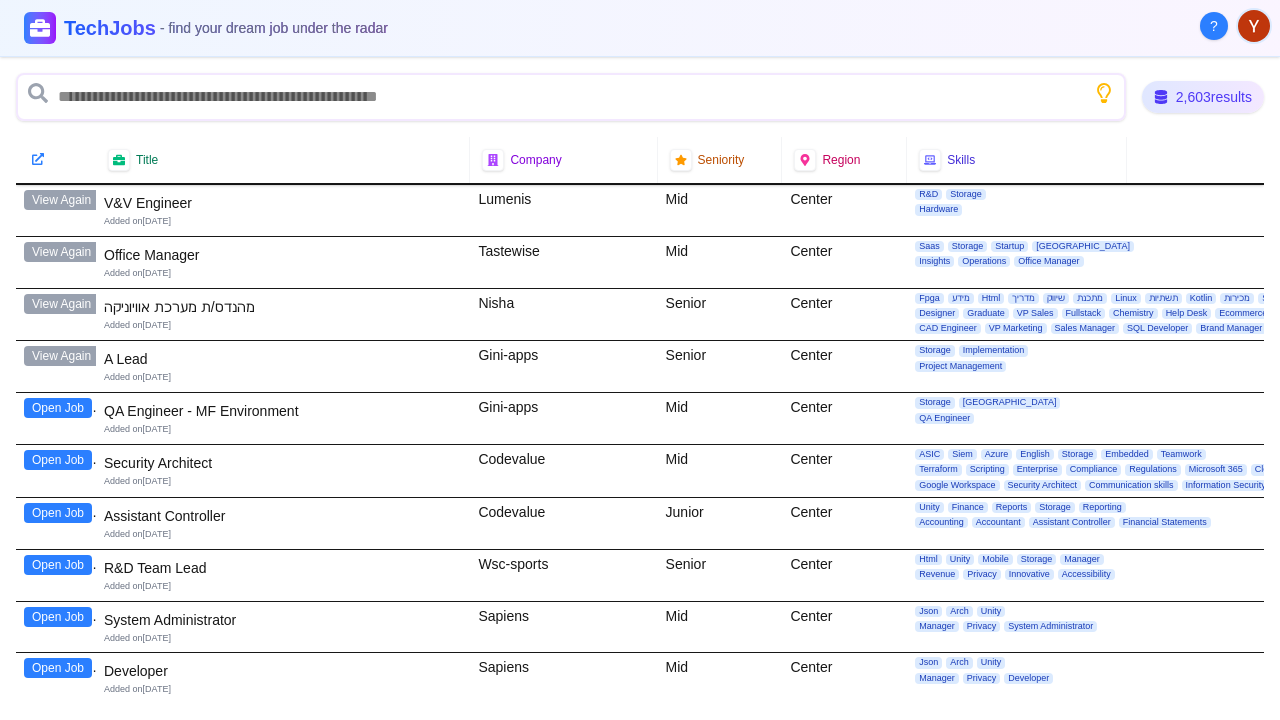 click on "Open Job" at bounding box center (58, 408) 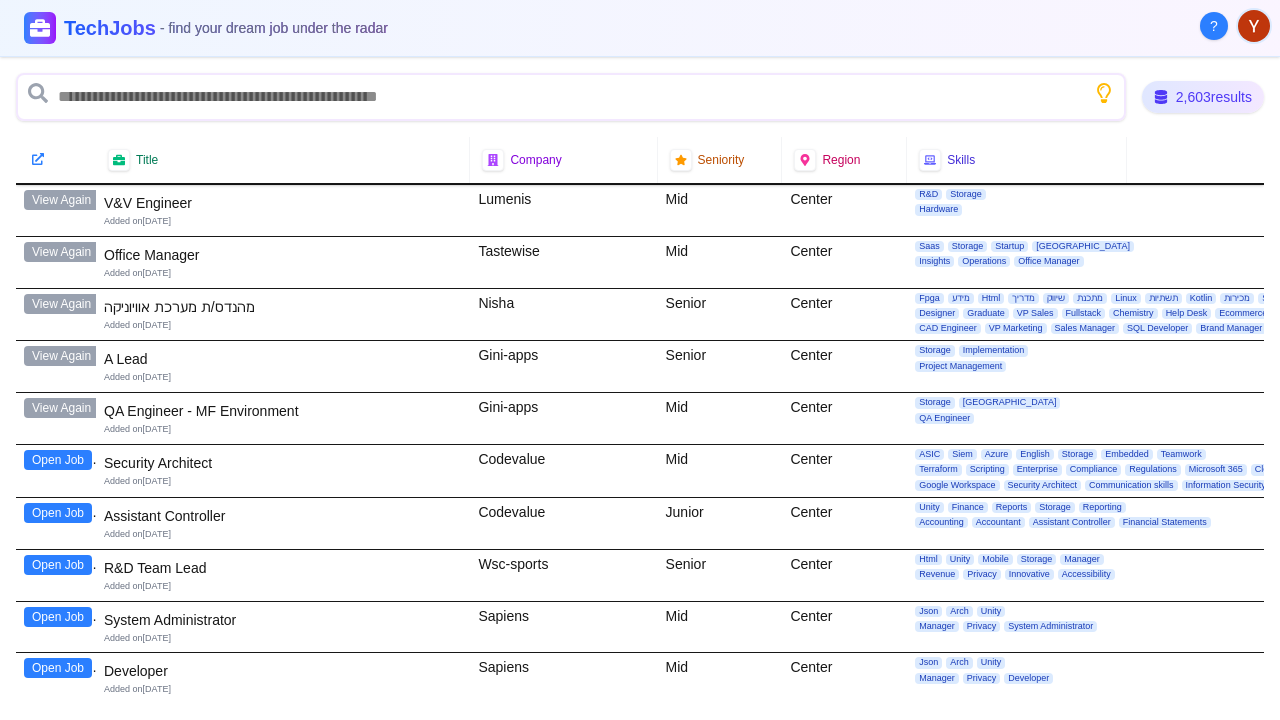 click on "Open Job" at bounding box center [58, 460] 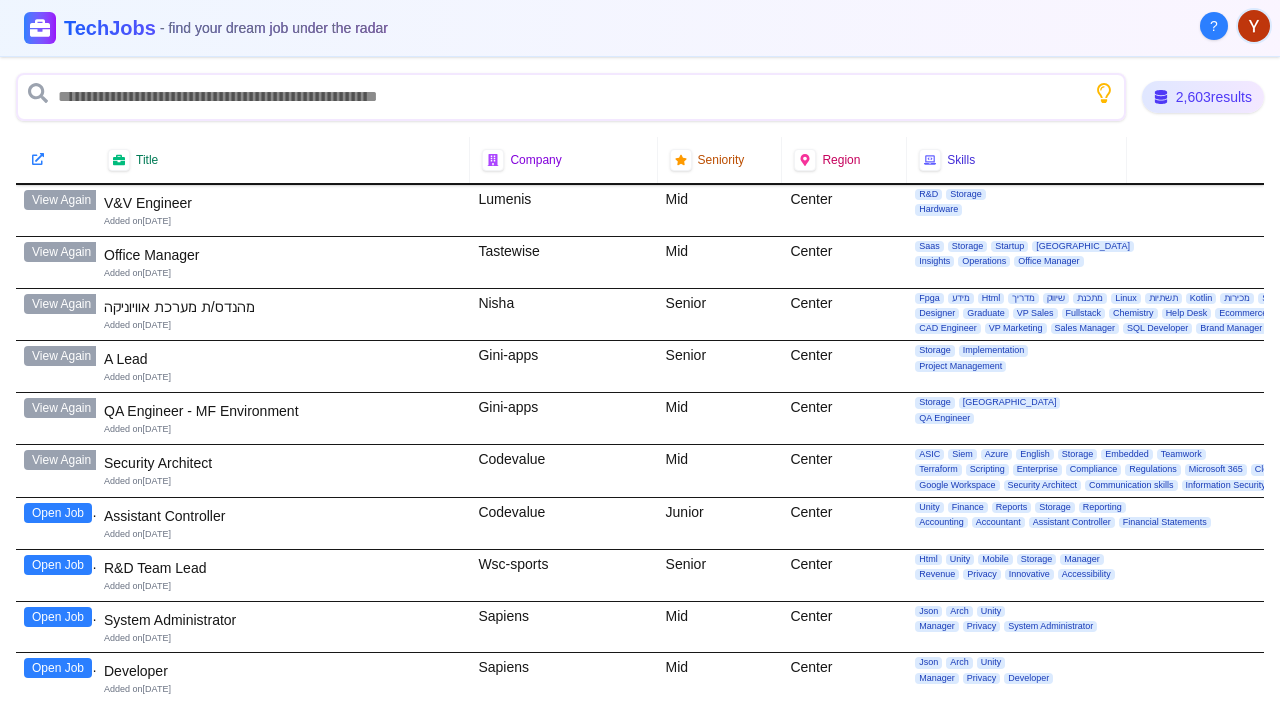 click on "Open Job" at bounding box center [58, 565] 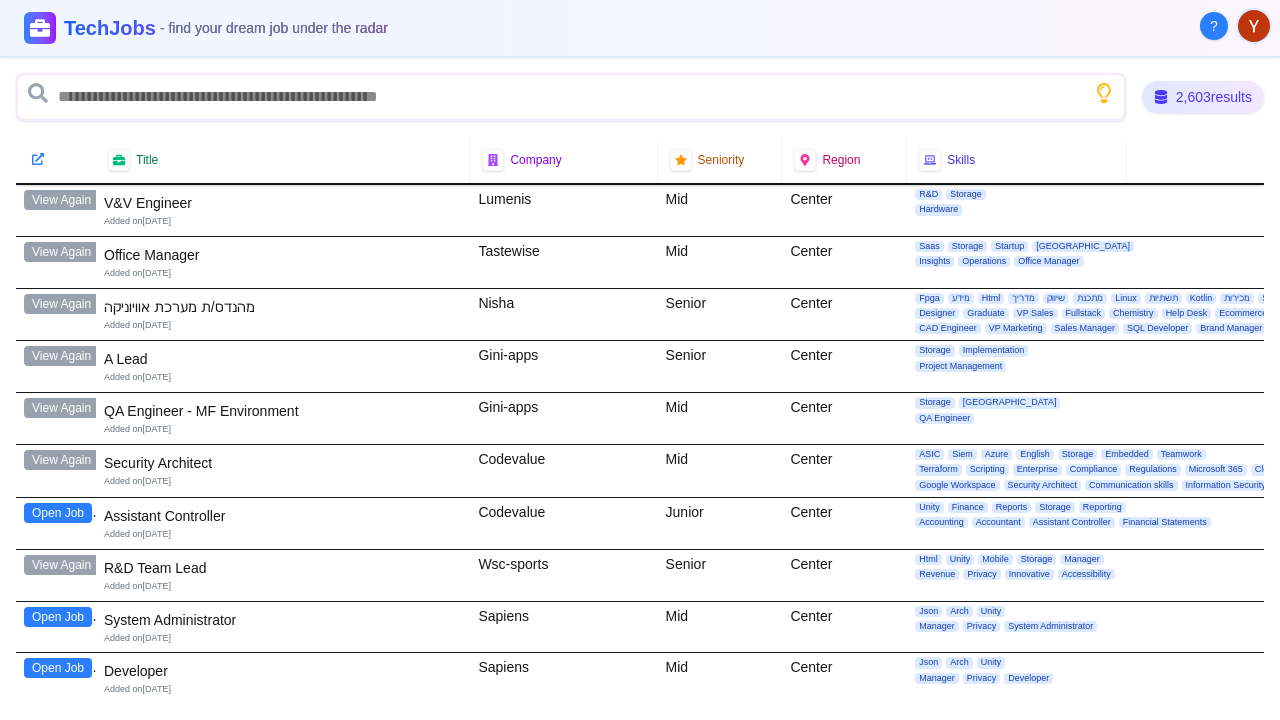 click on "Open Job" at bounding box center (58, 617) 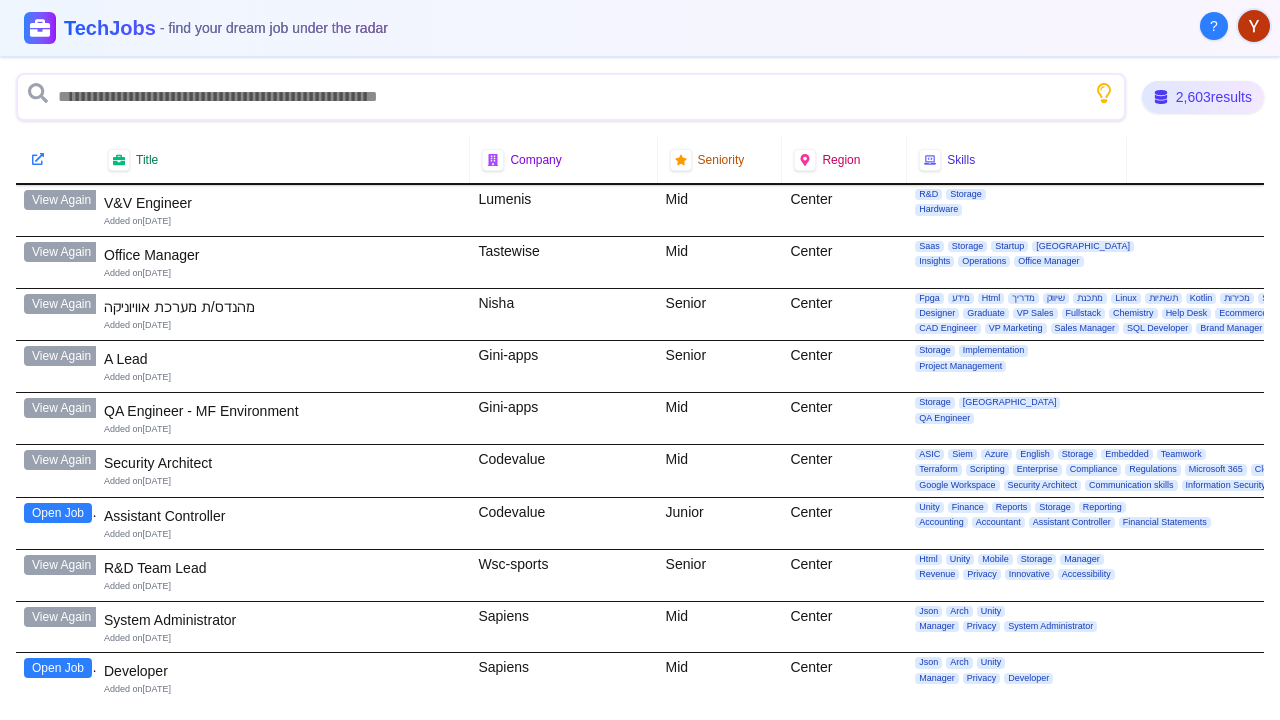 click on "Open Job" at bounding box center [58, 668] 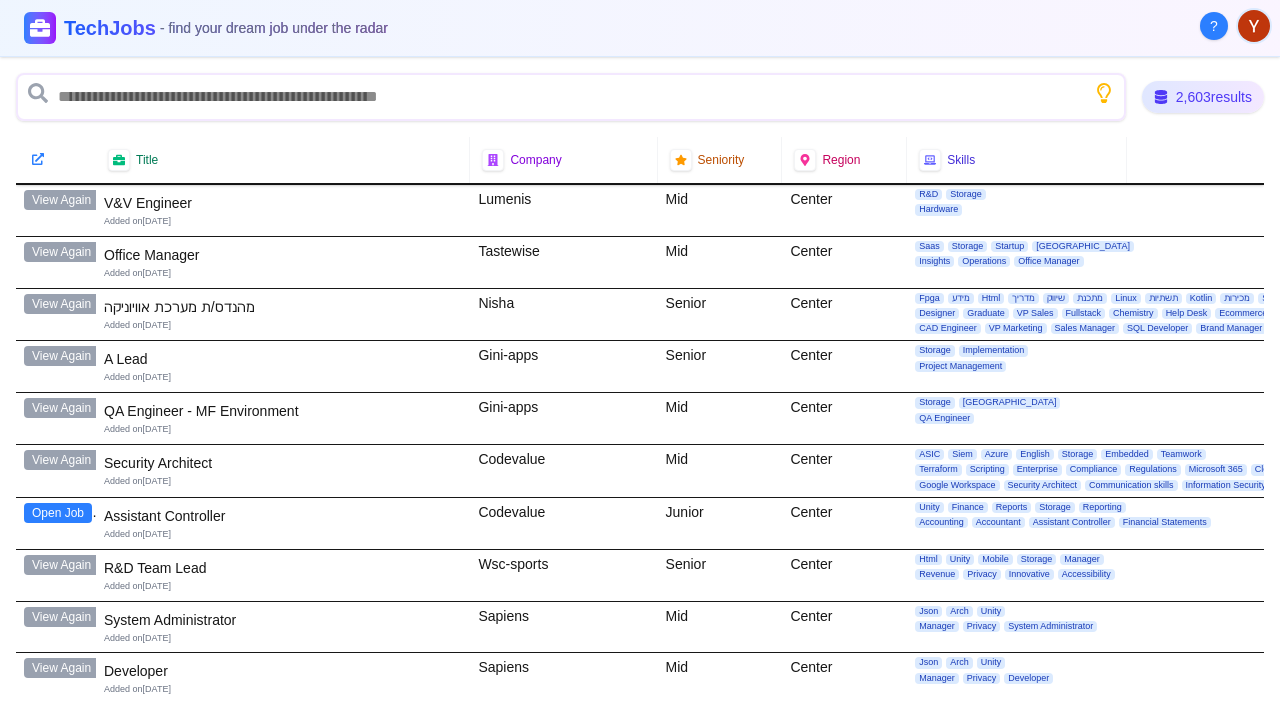 click on "Open Job" at bounding box center [58, 720] 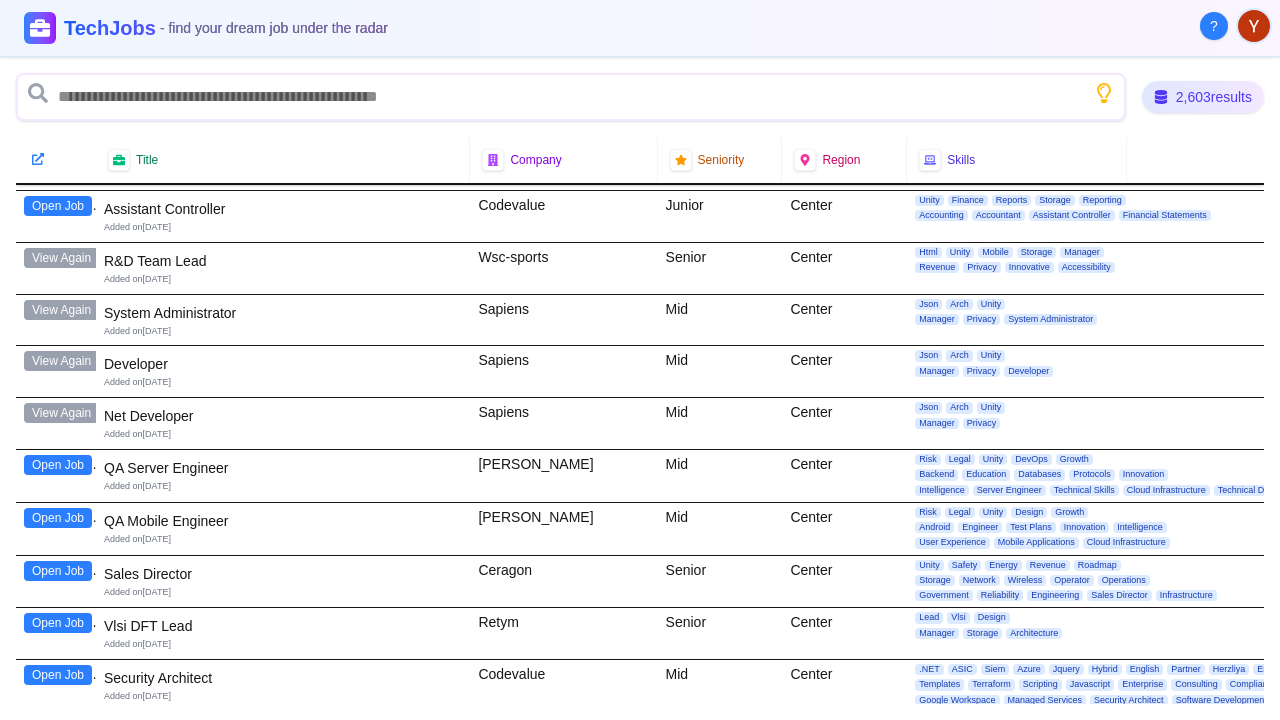 click on "Open Job" at bounding box center (58, 465) 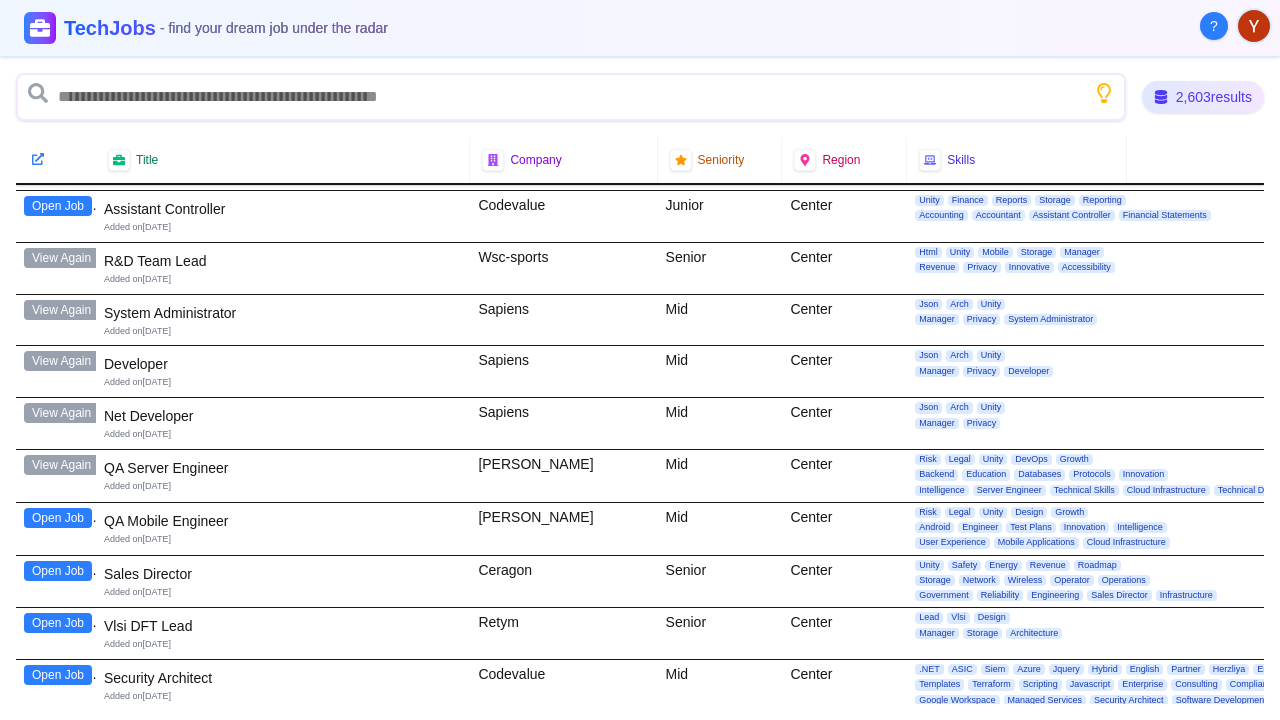 click on "Open Job" at bounding box center [58, 518] 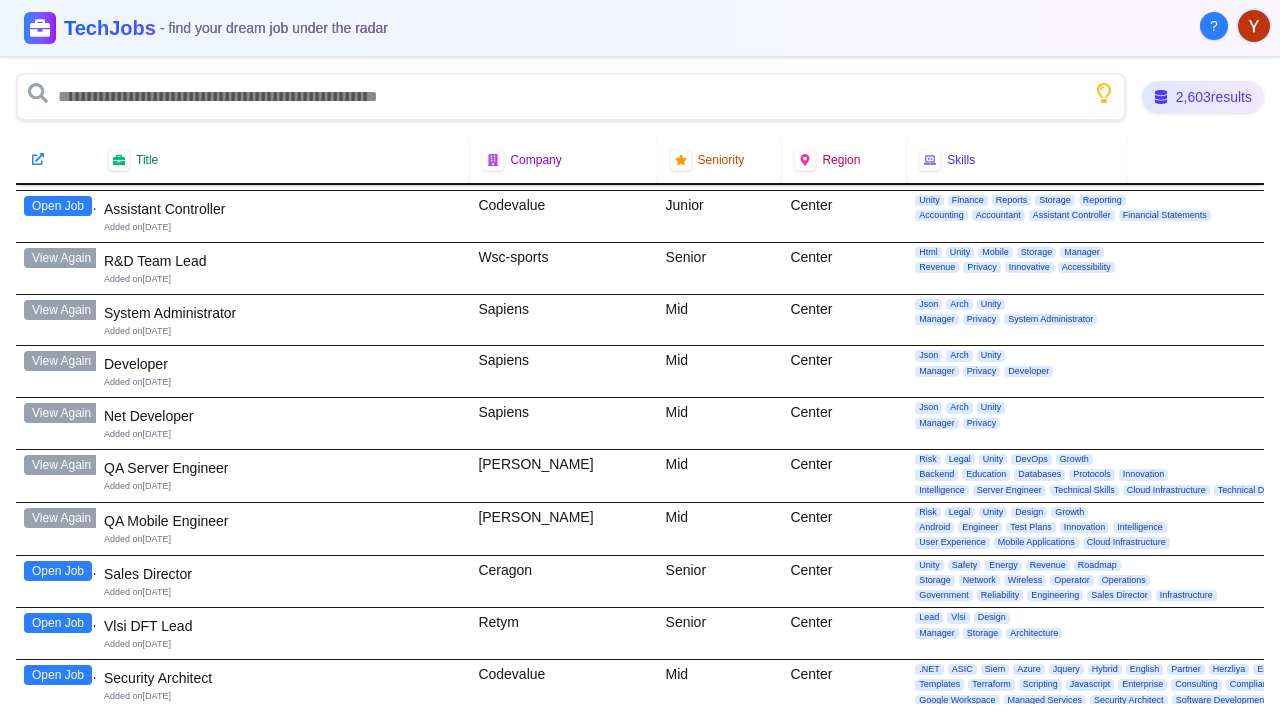 click on "Open Job" at bounding box center (58, 571) 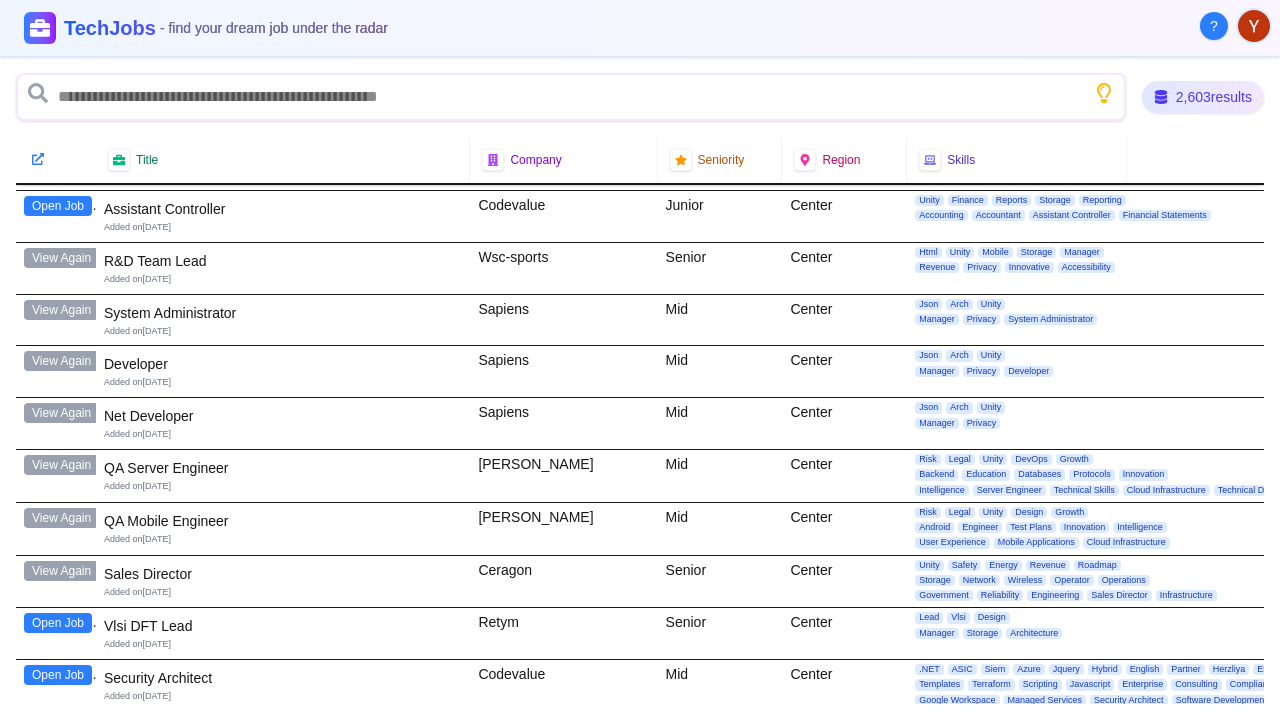 click on "Open Job" at bounding box center (58, 623) 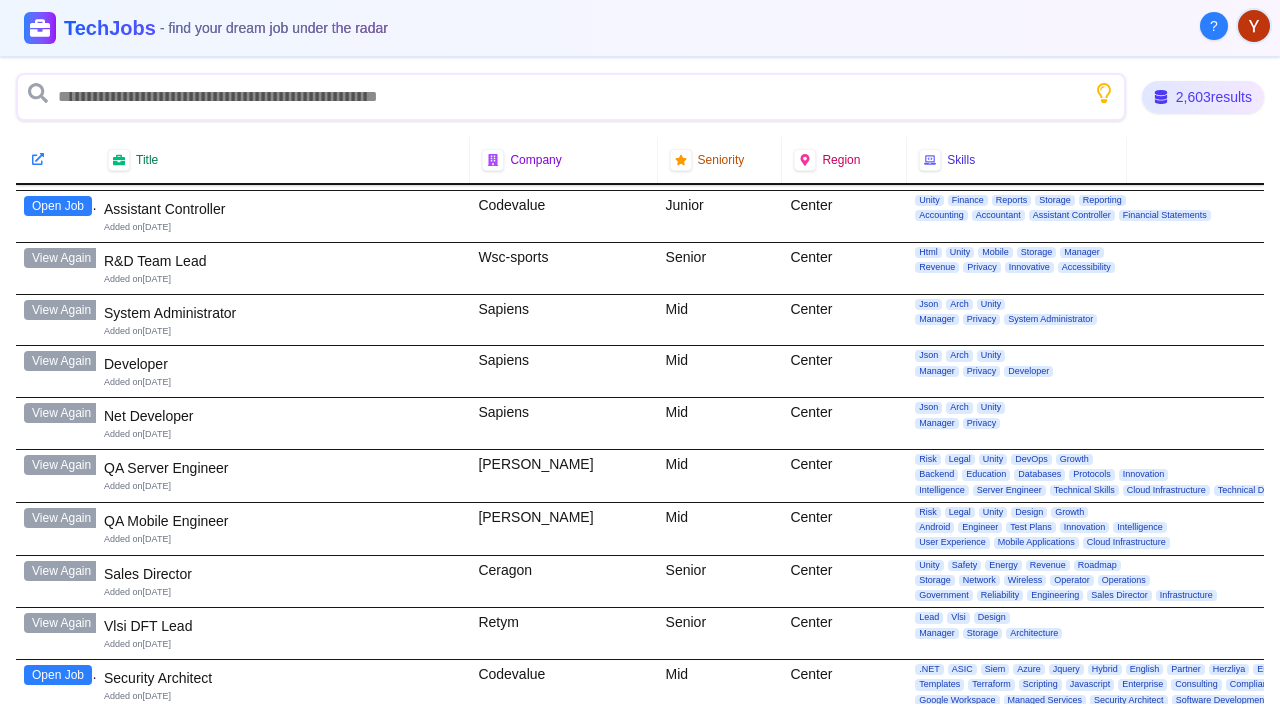 click on "Open Job" at bounding box center [58, 675] 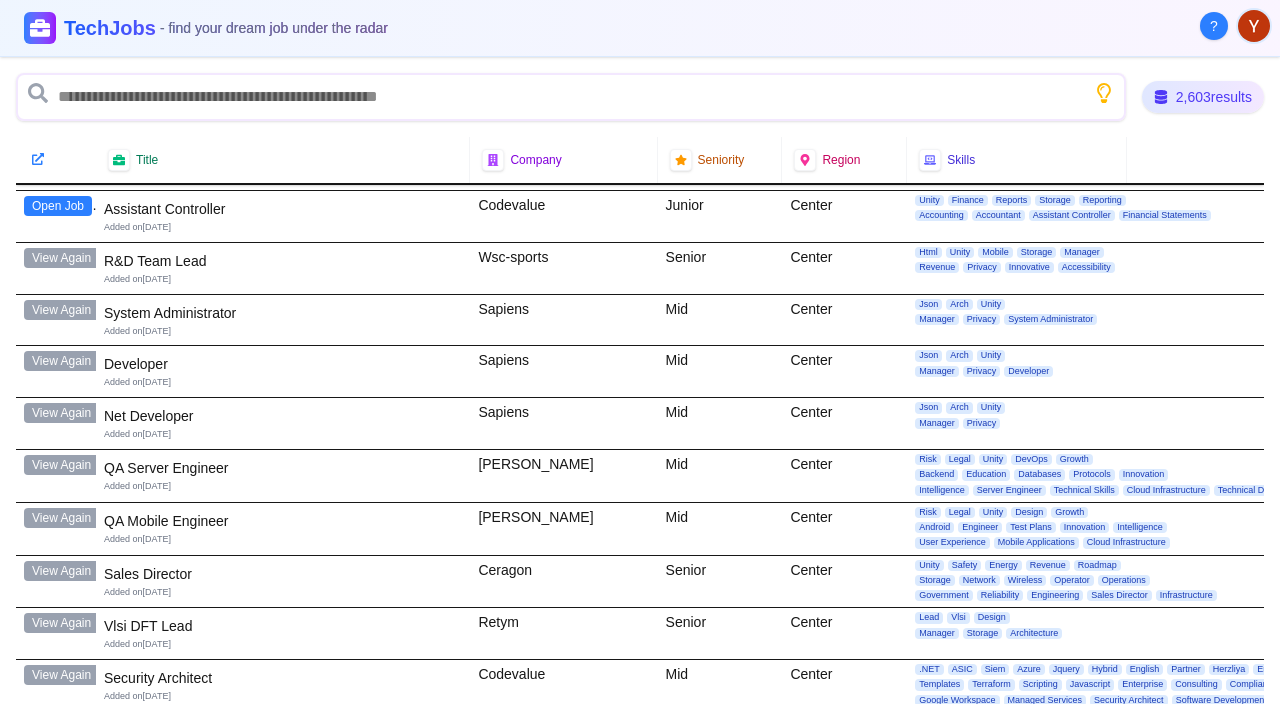 click on "Open Job" at bounding box center (58, 728) 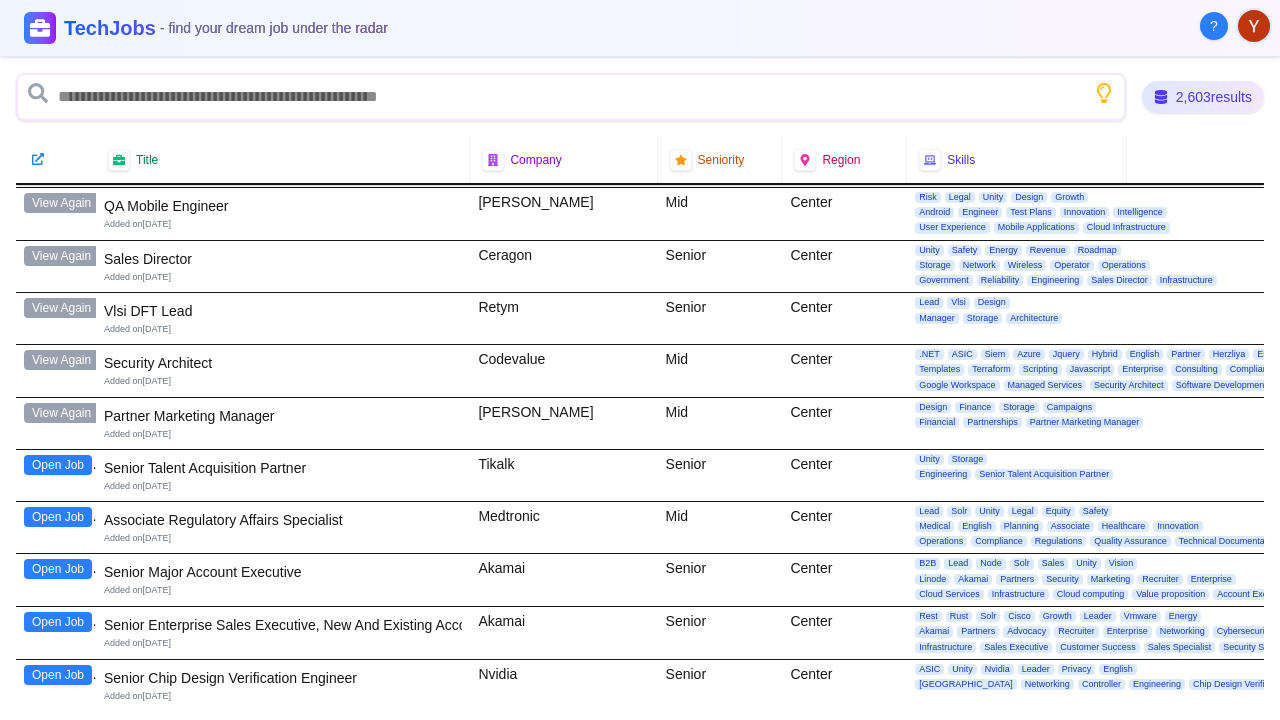 click on "Open Job" at bounding box center [58, 465] 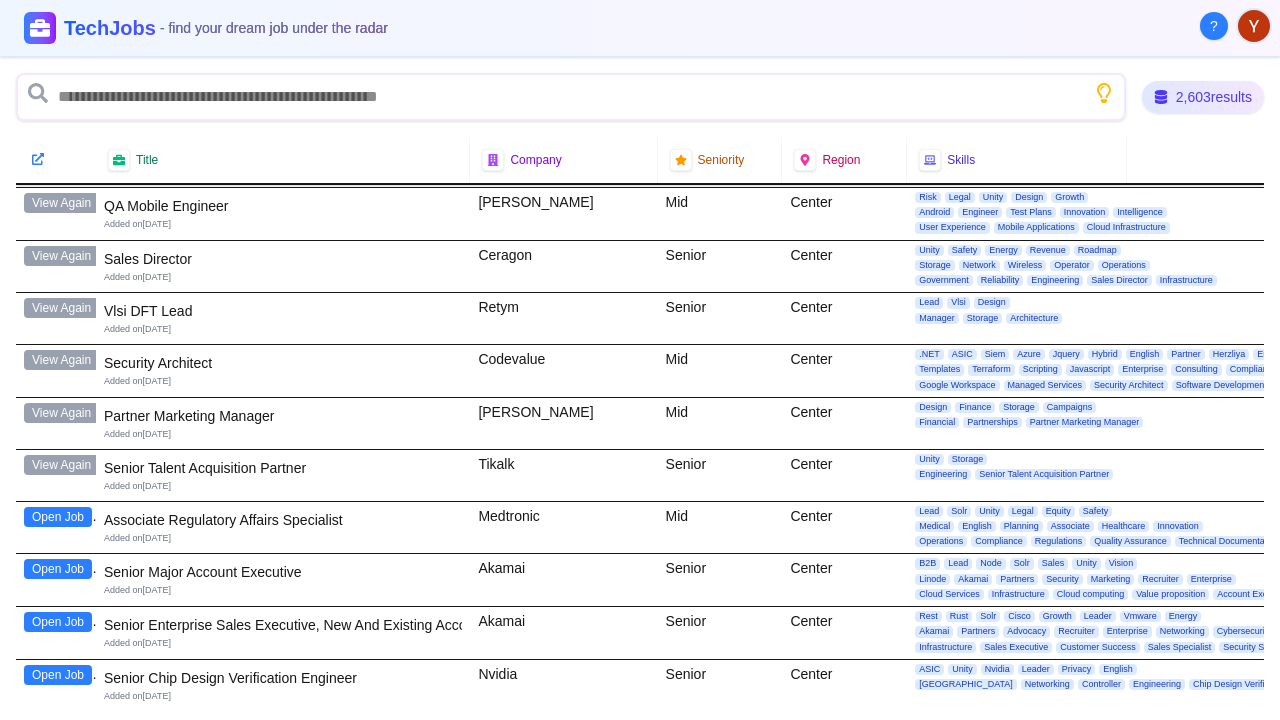 click on "Open Job" at bounding box center (58, 517) 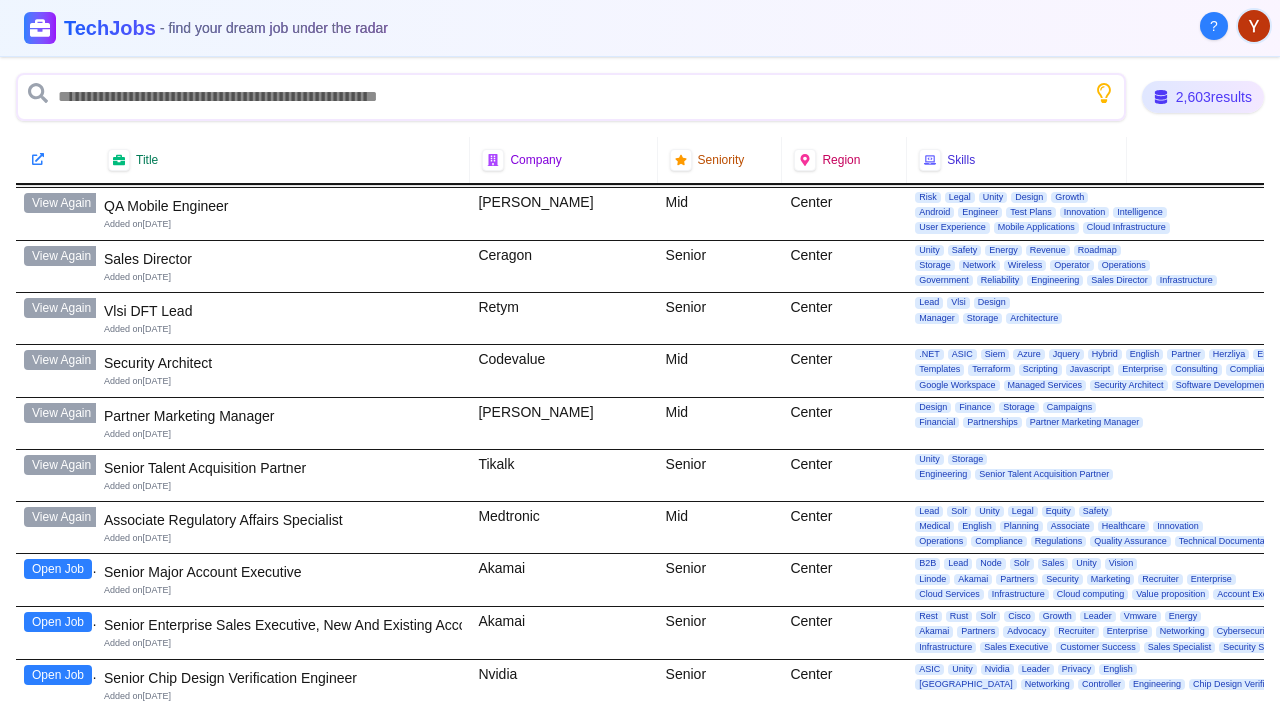 click on "Open Job" at bounding box center (58, 569) 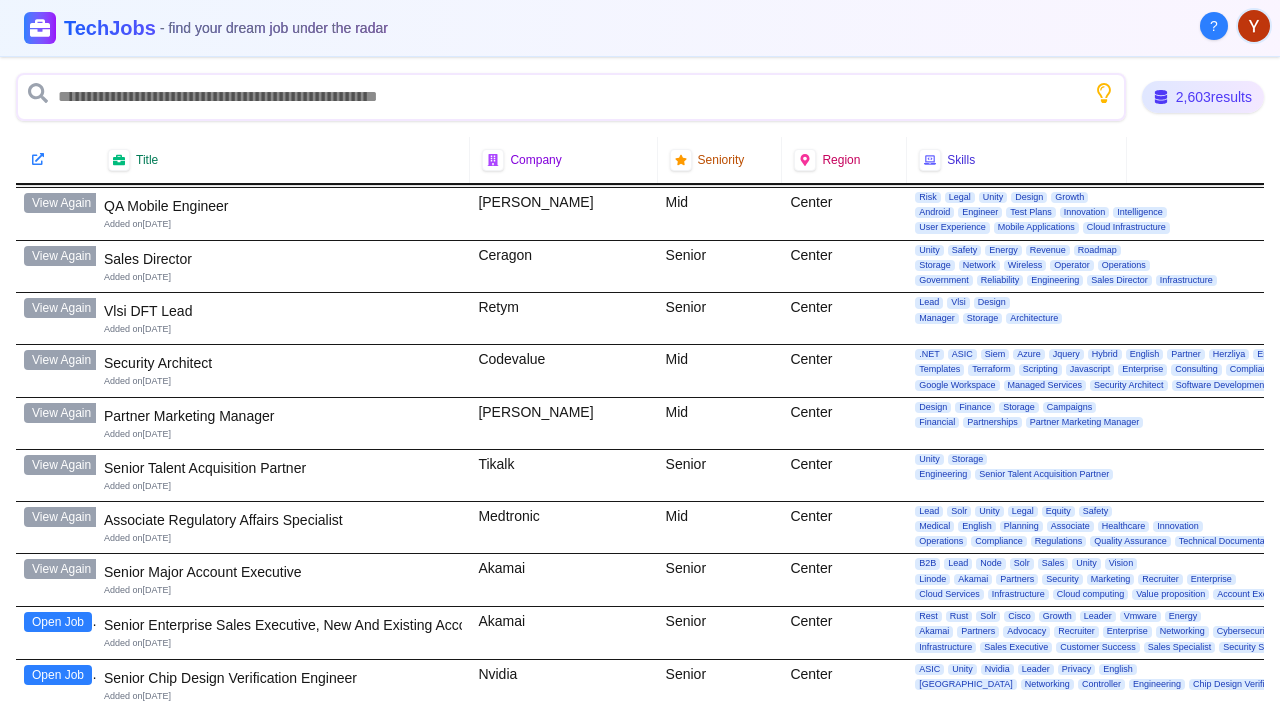 click on "Open Job" at bounding box center (58, 622) 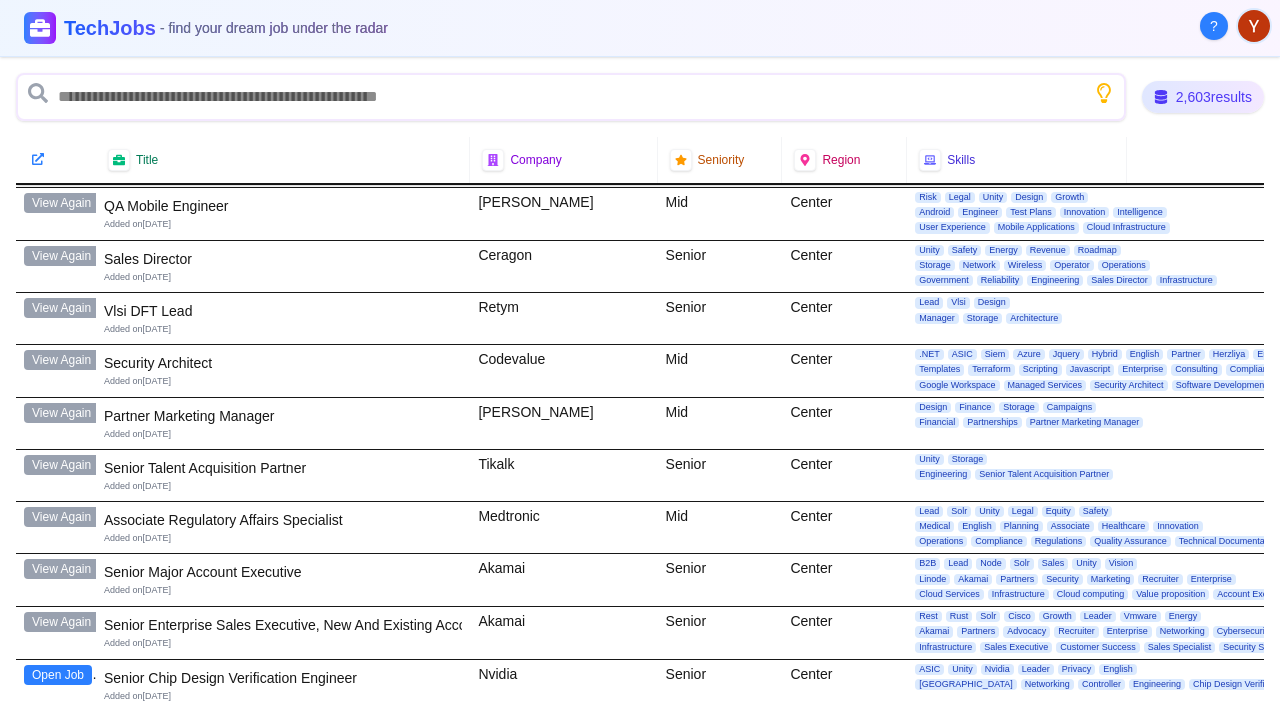 click on "Open Job" at bounding box center (58, 675) 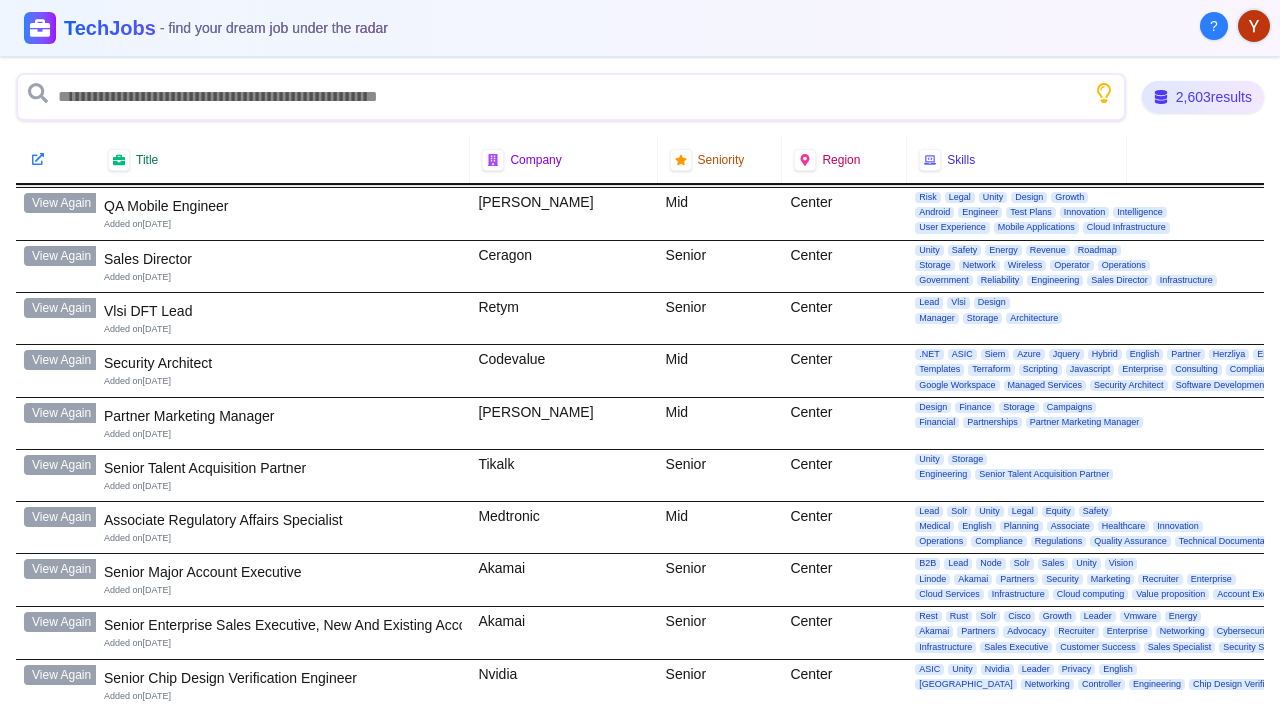 click on "Open Job" at bounding box center [58, 727] 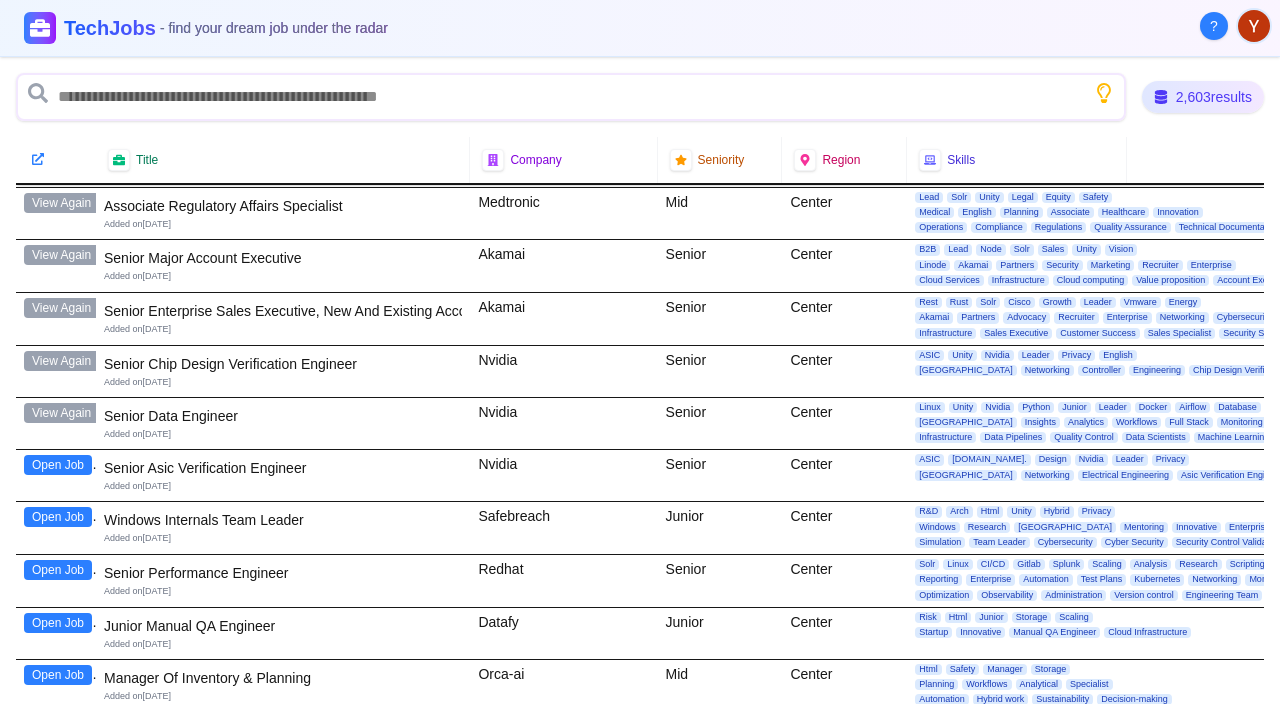 click on "Open Job" at bounding box center [58, 465] 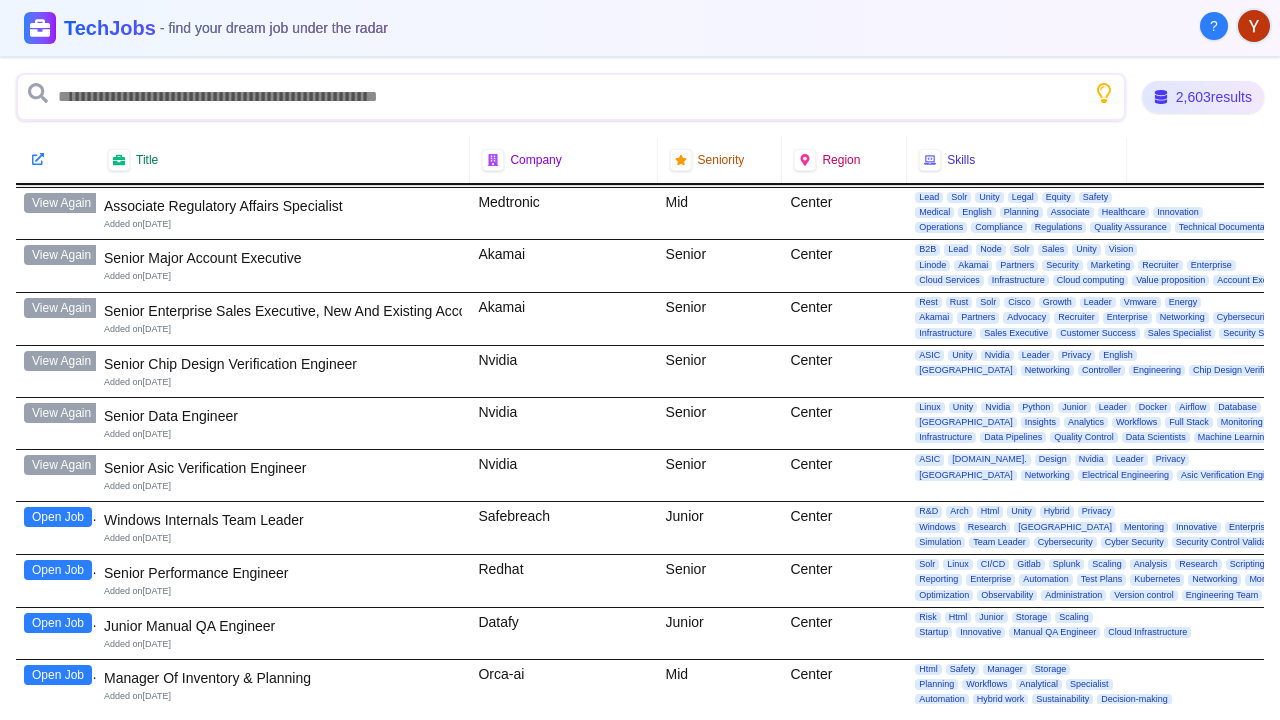 click on "Open Job" at bounding box center (58, 570) 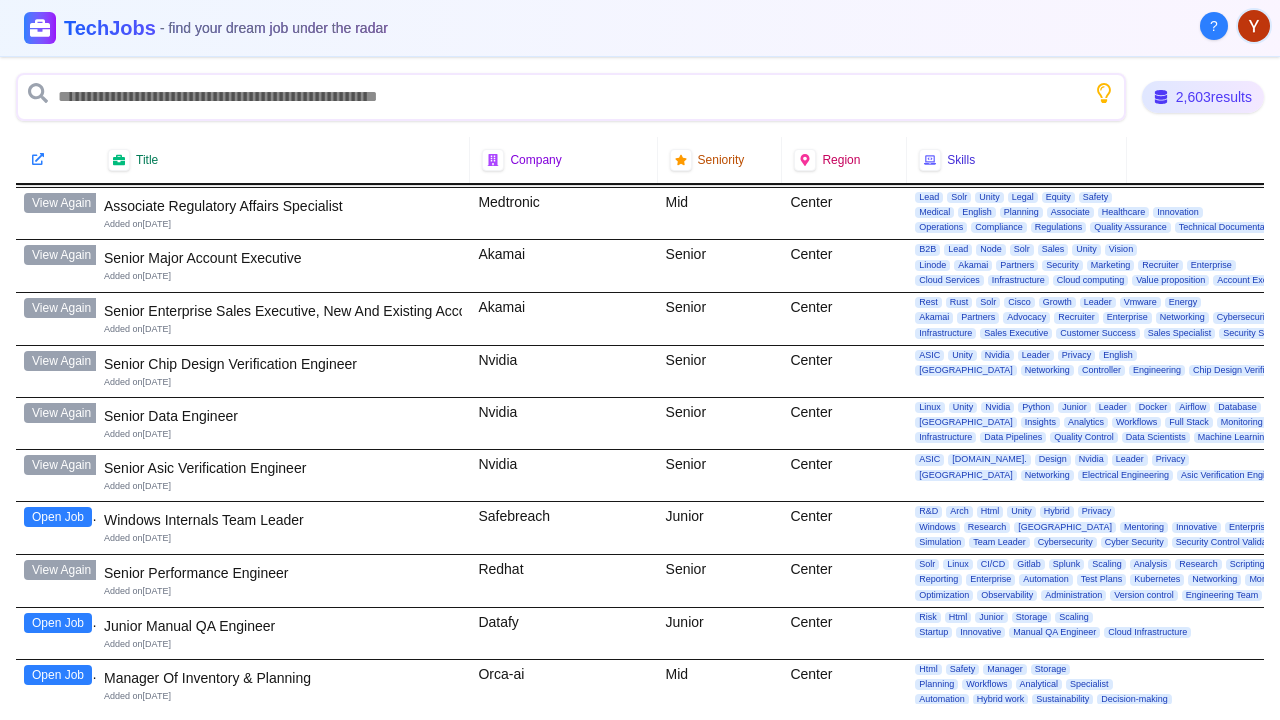 click on "Open Job" at bounding box center [58, 675] 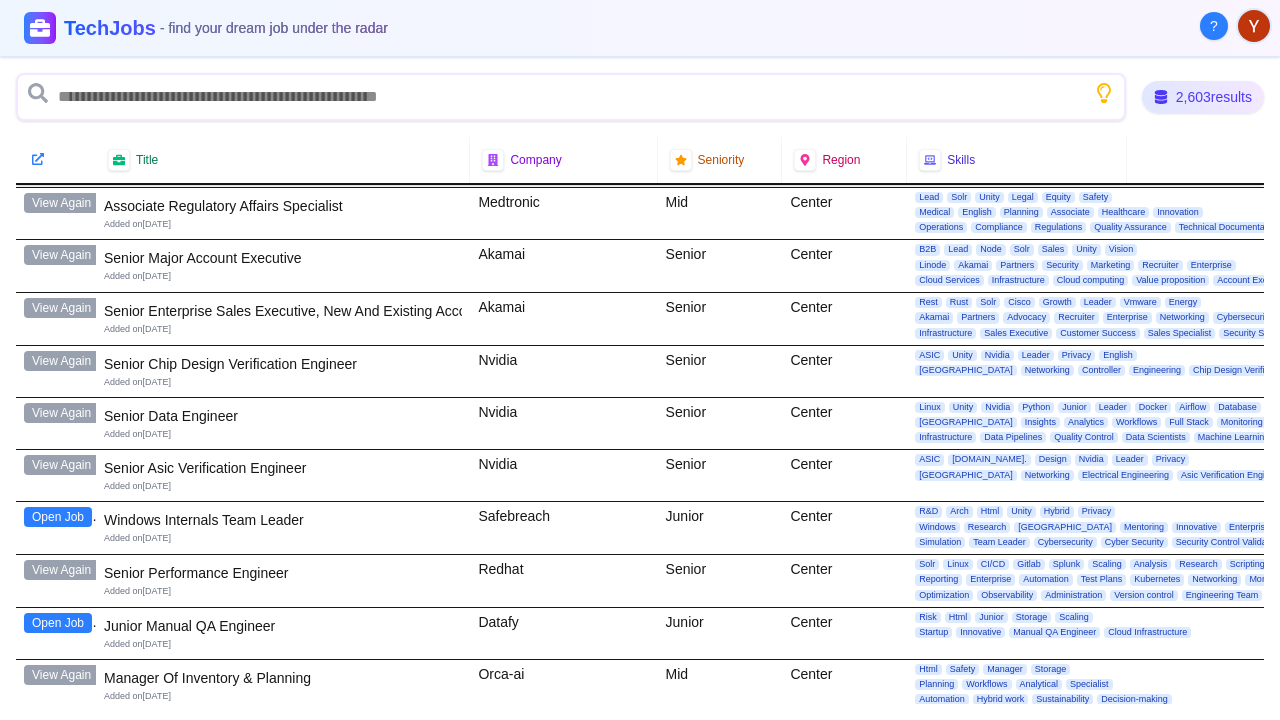 click on "Open Job" at bounding box center (58, 727) 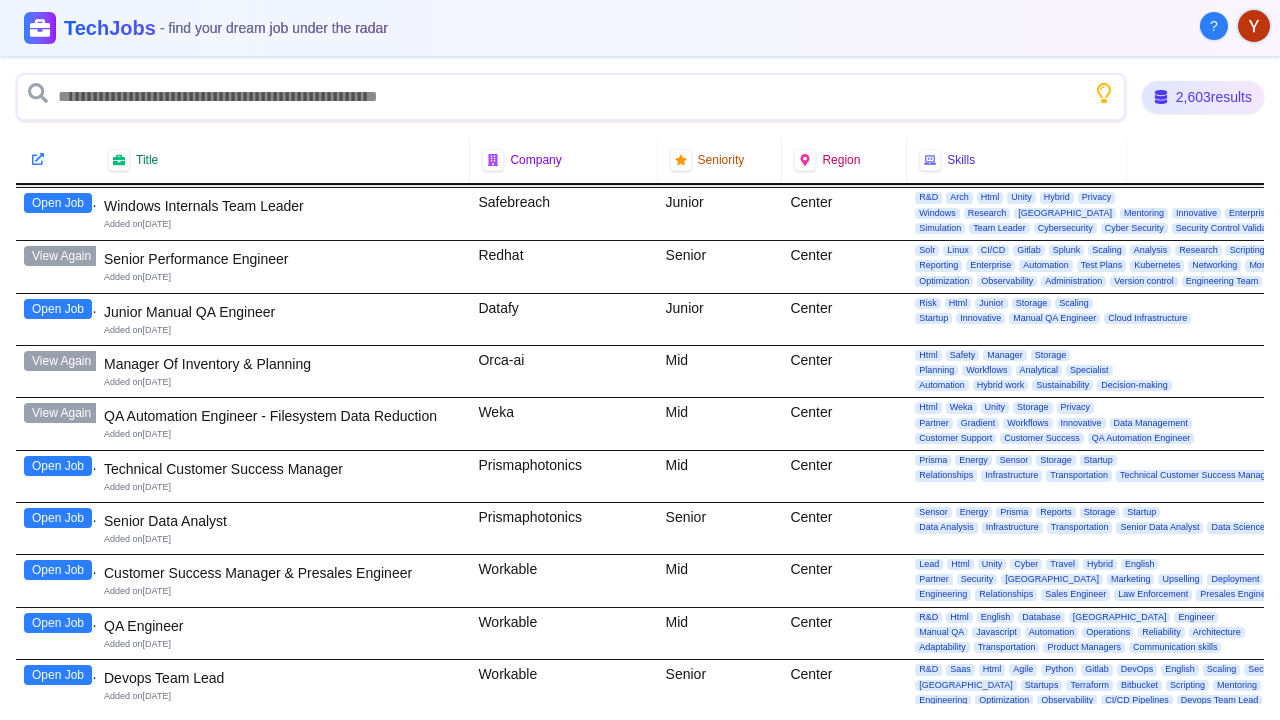 click on "Open Job" at bounding box center (58, 466) 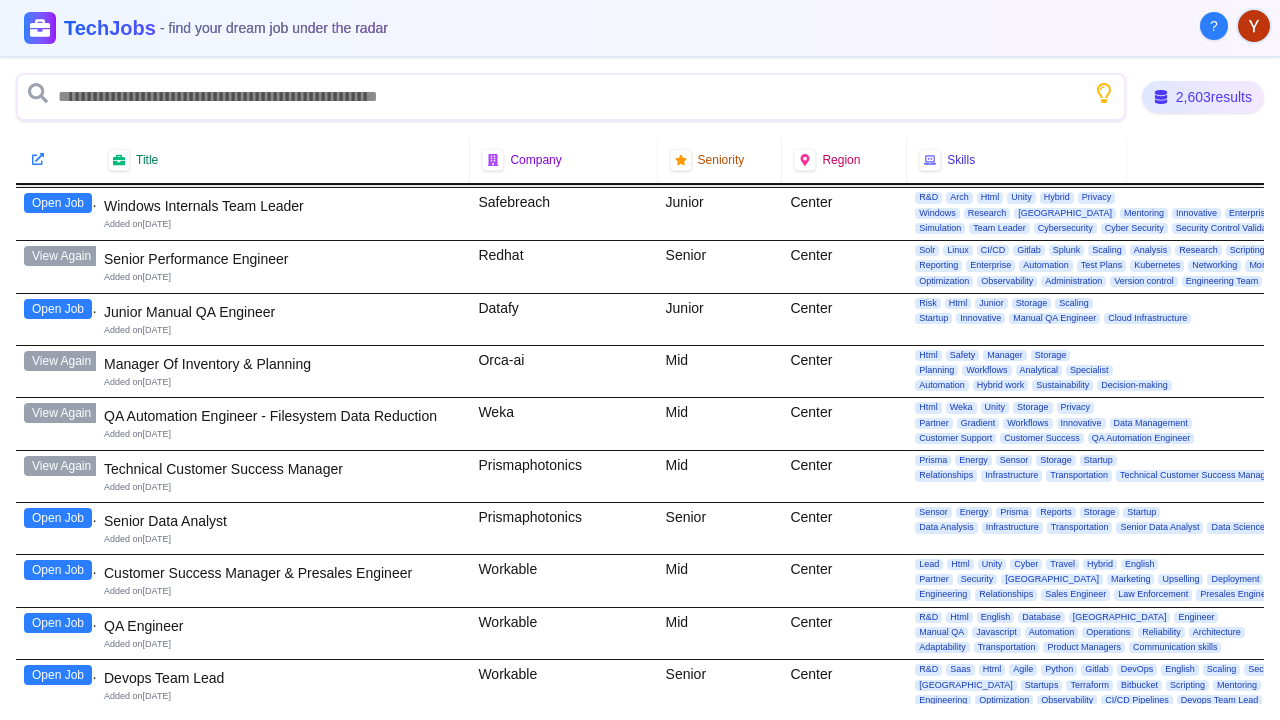click on "Open Job" at bounding box center (58, 518) 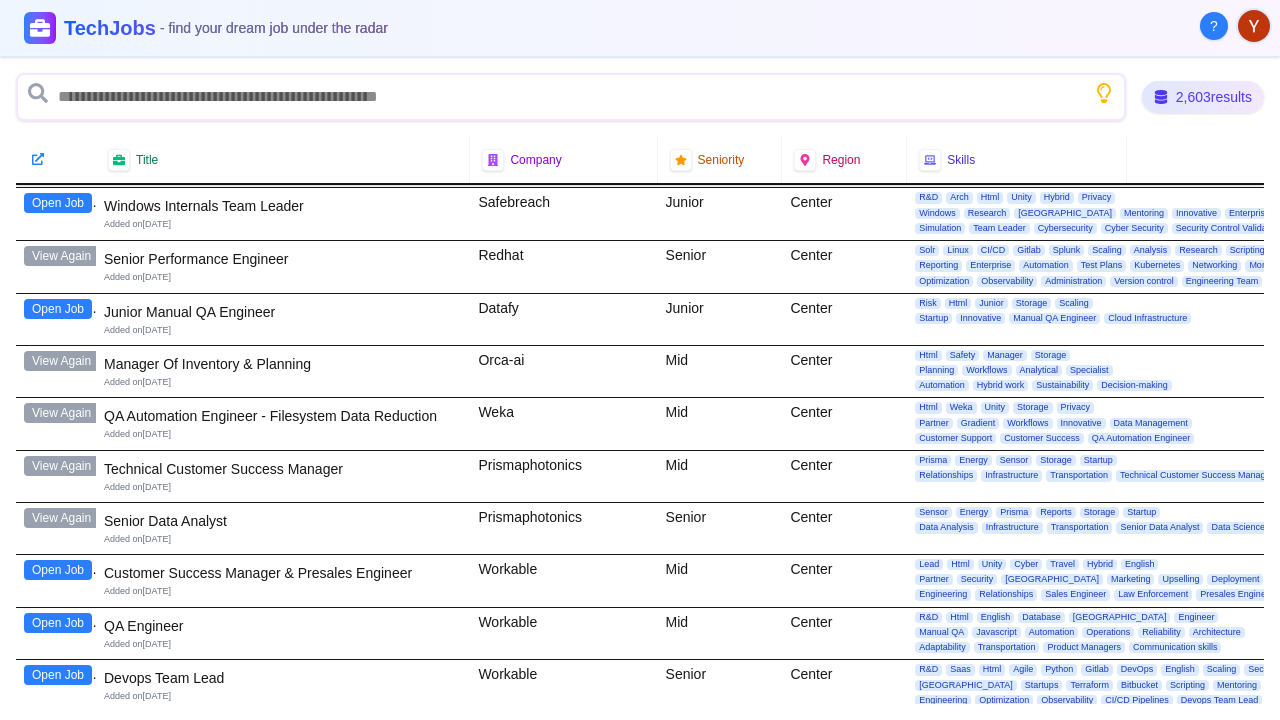 click on "Open Job" at bounding box center (58, 570) 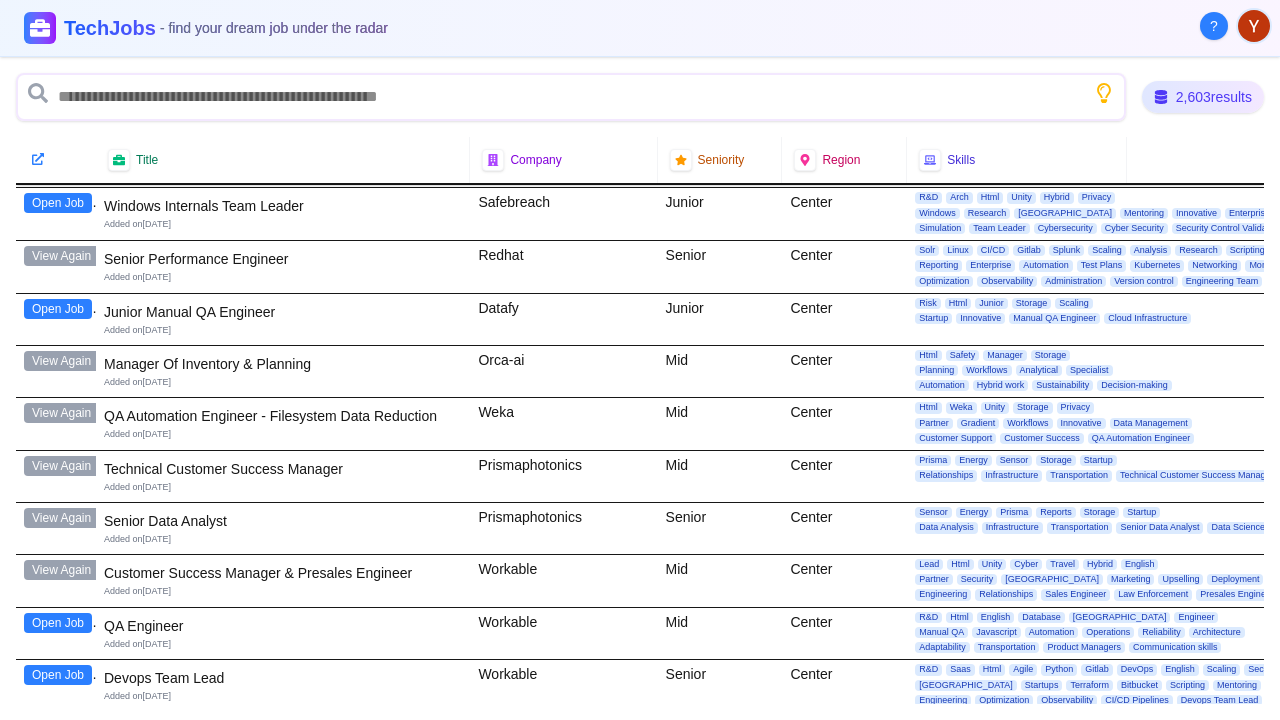 click on "Open Job" at bounding box center [58, 623] 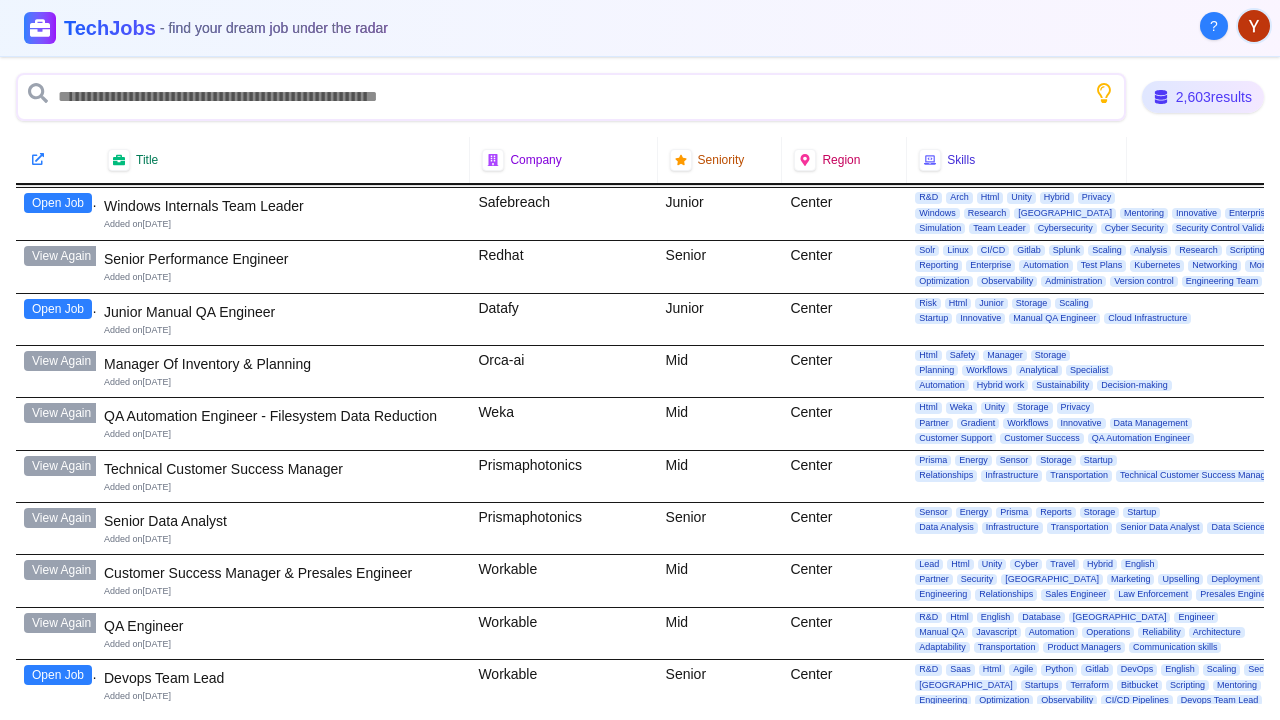 click on "Open Job" at bounding box center (58, 675) 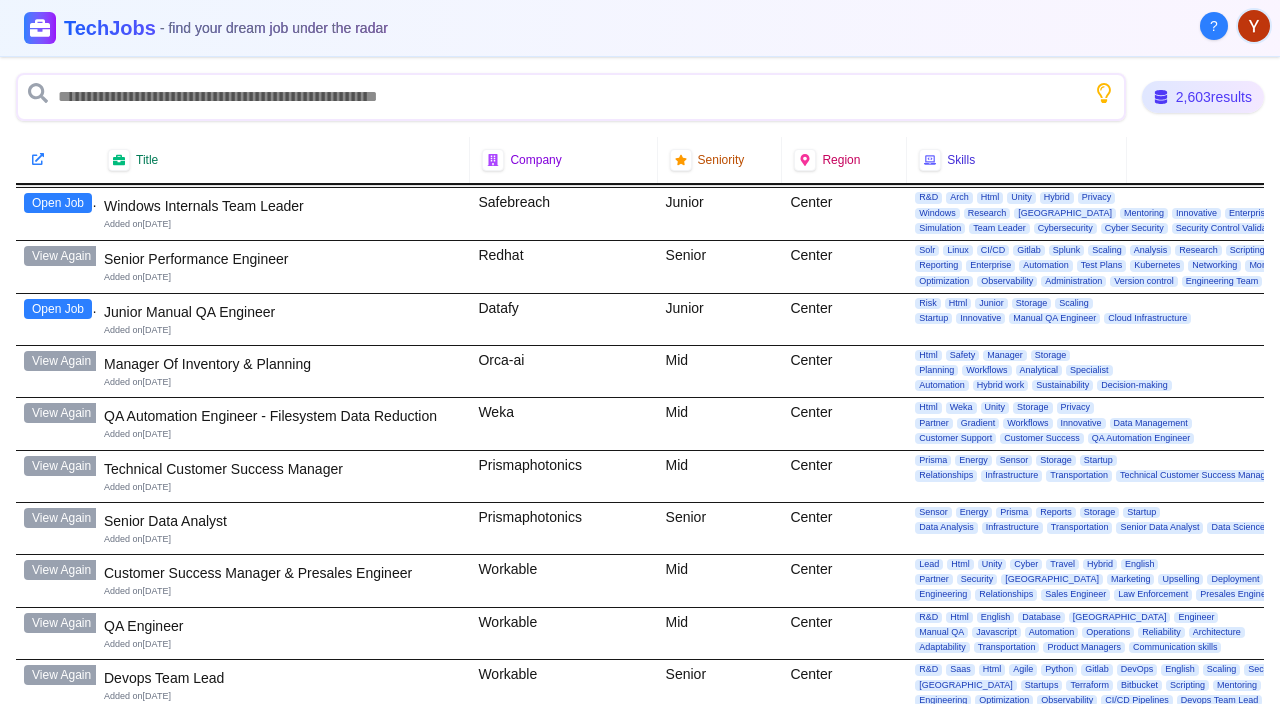 click on "Open Job" at bounding box center [58, 728] 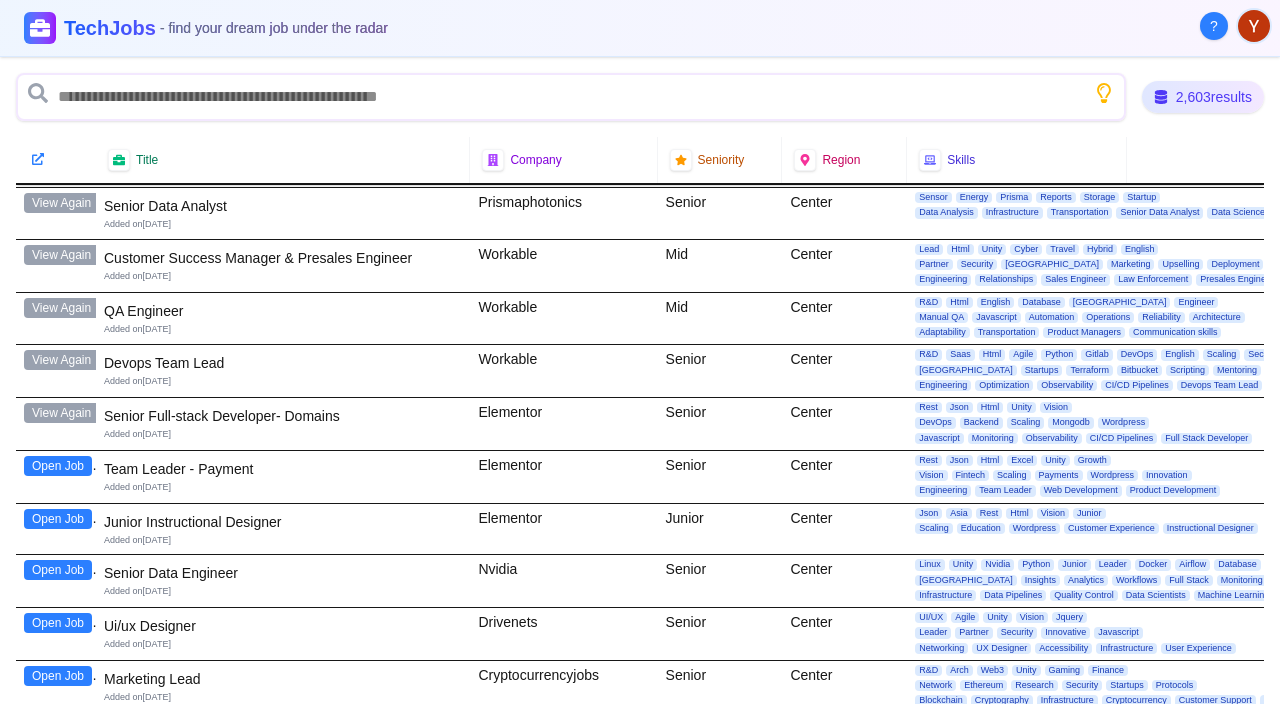 click on "Open Job" at bounding box center (58, 466) 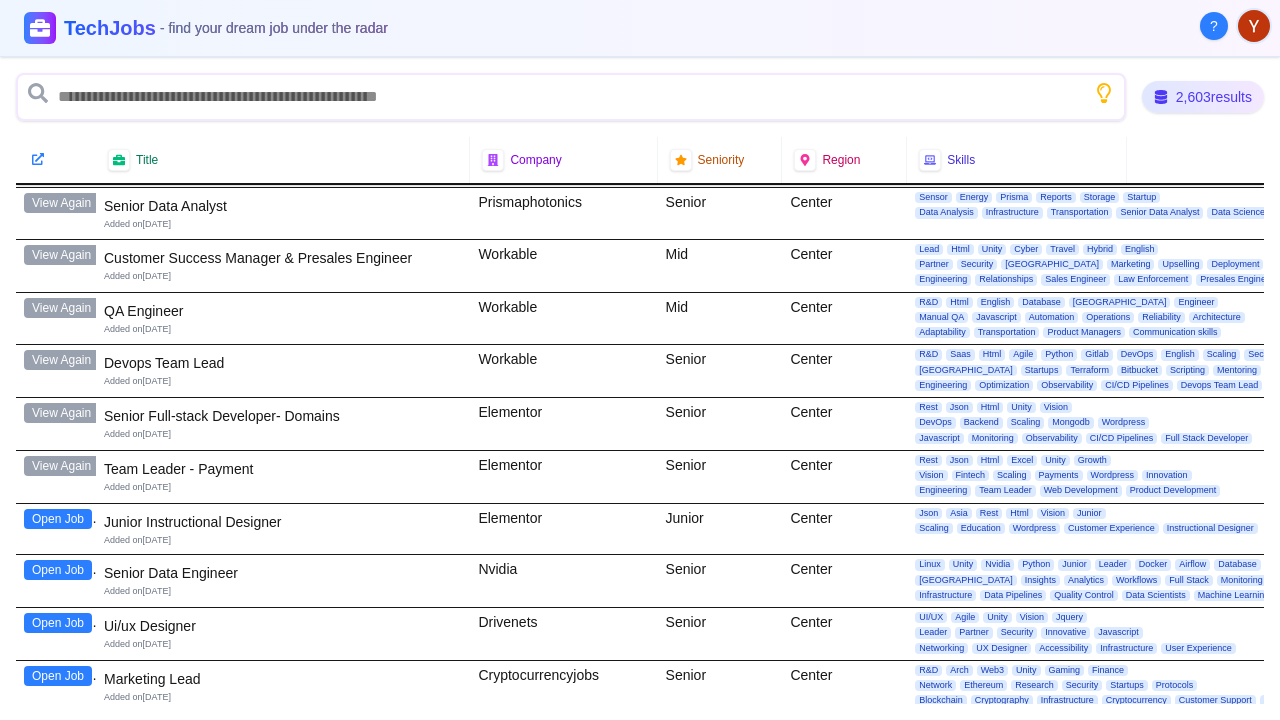 click on "Open Job" at bounding box center (58, 570) 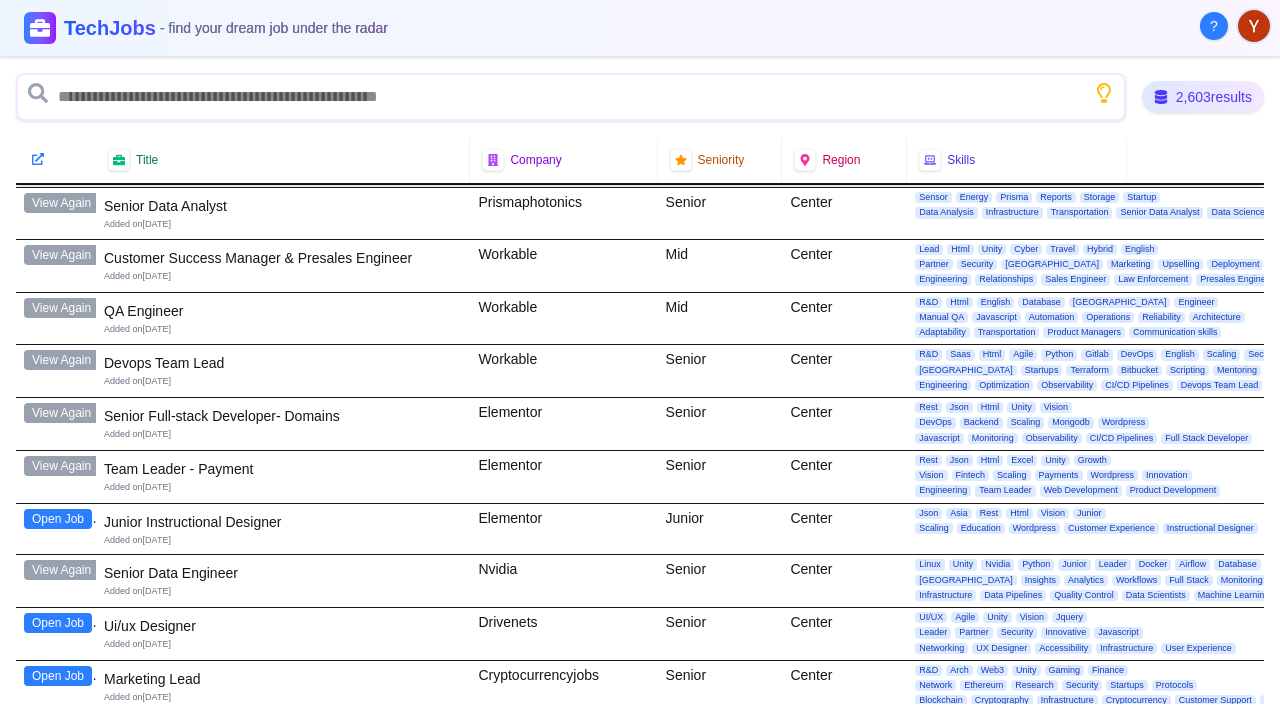 click on "Open Job" at bounding box center [58, 623] 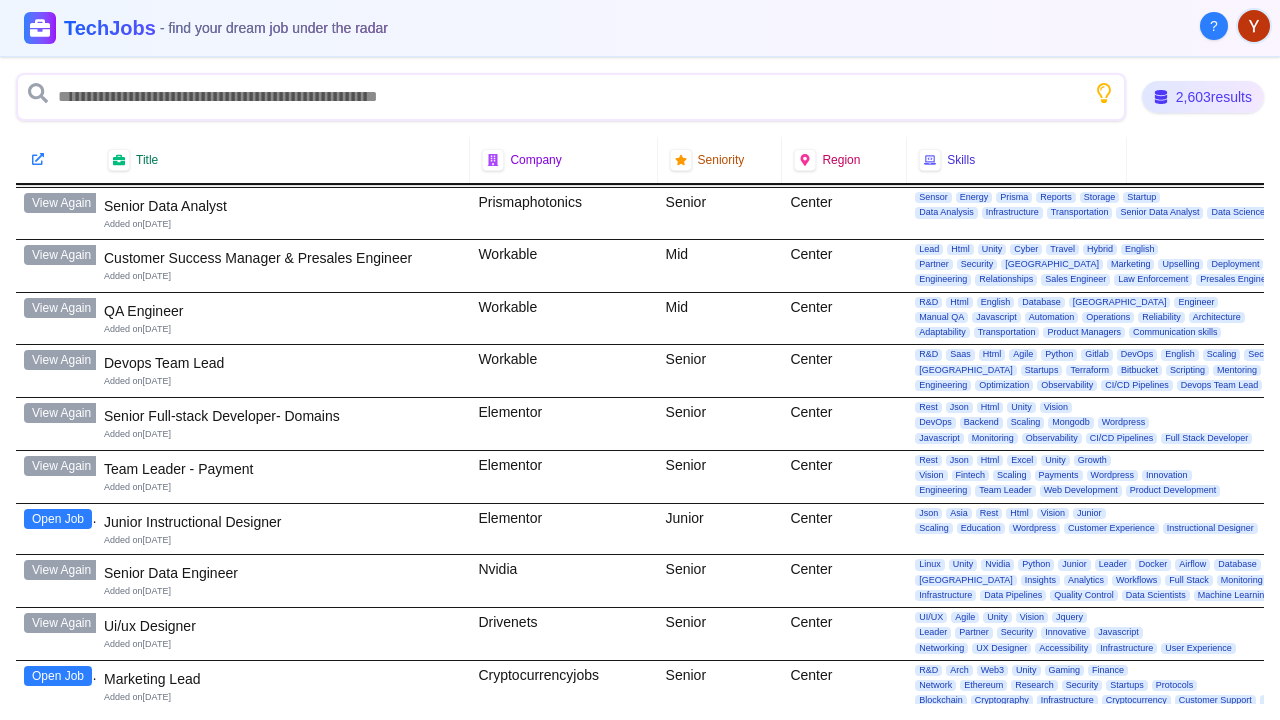 click on "Open Job" at bounding box center [58, 676] 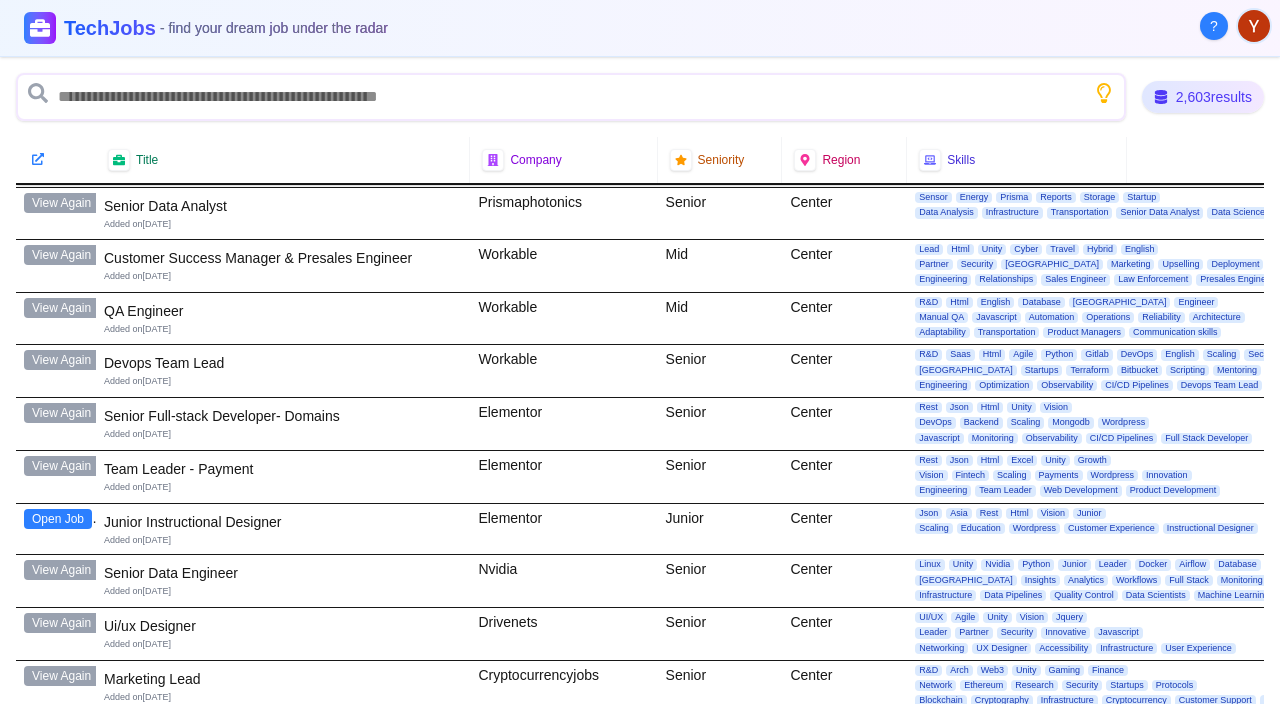 click on "Open Job" at bounding box center [58, 729] 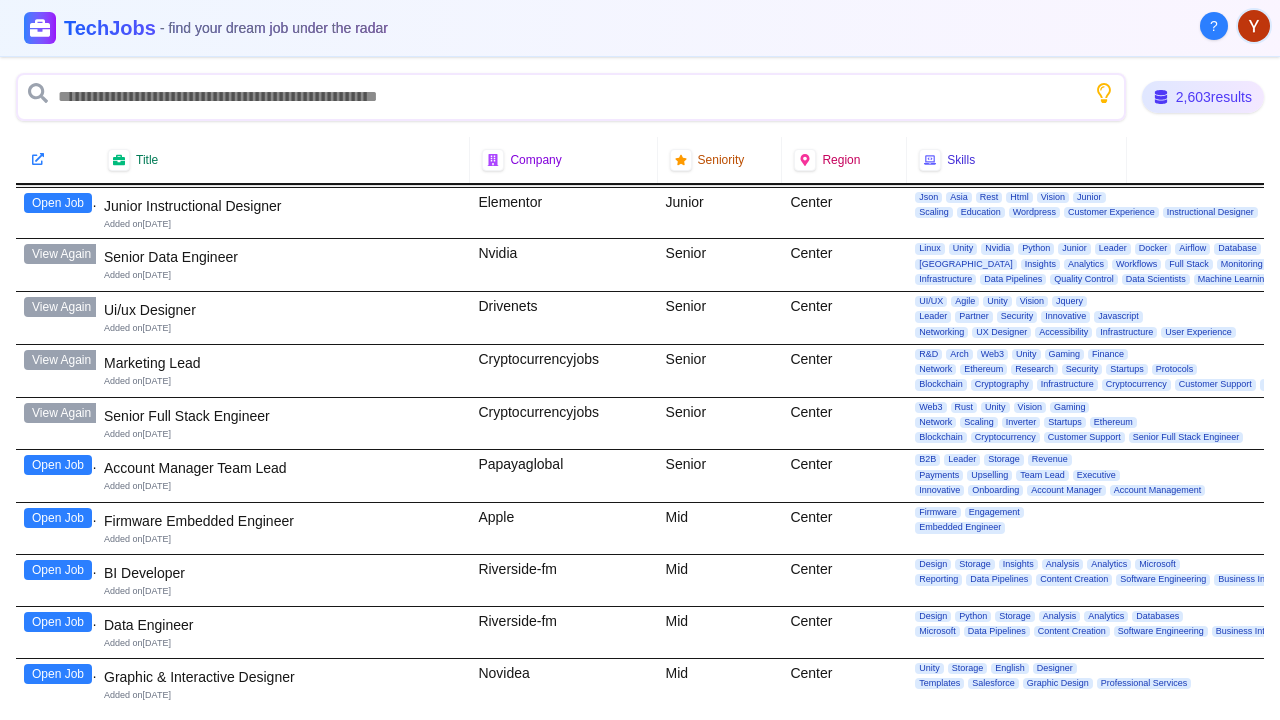 click on "Open Job" at bounding box center [58, 465] 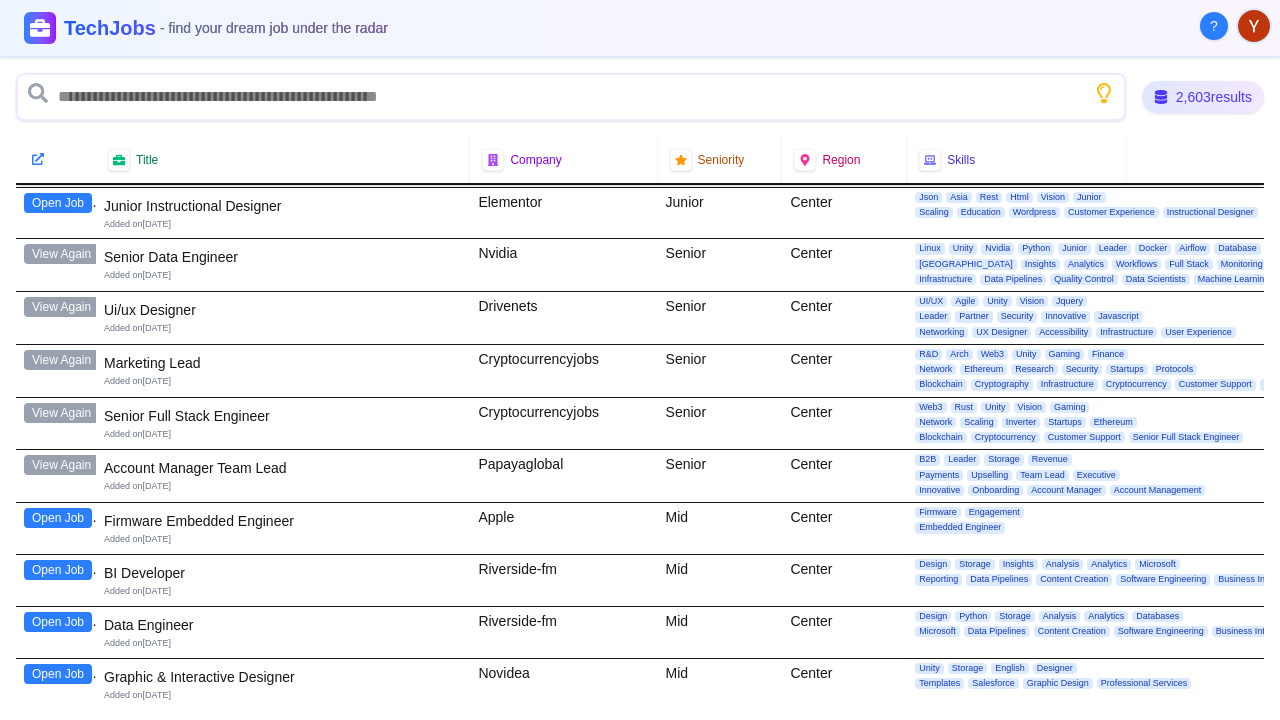 click on "Open Job" at bounding box center [58, 518] 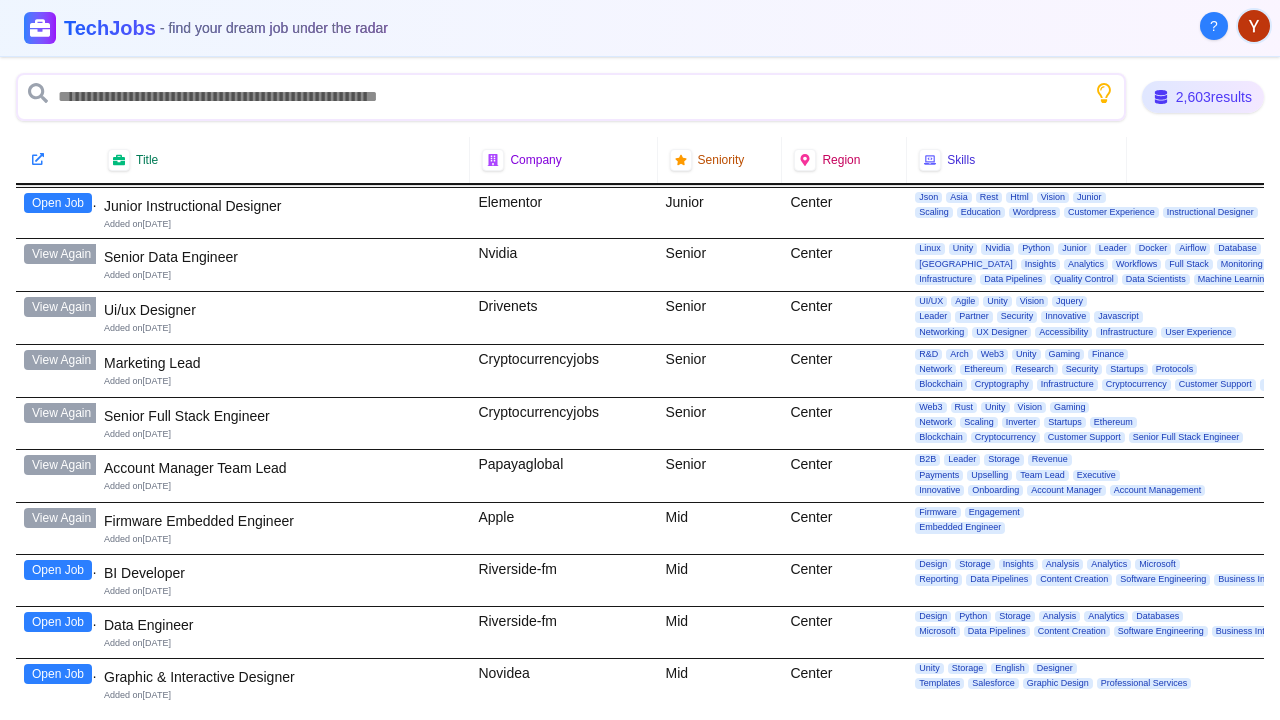 click on "Open Job" at bounding box center (58, 570) 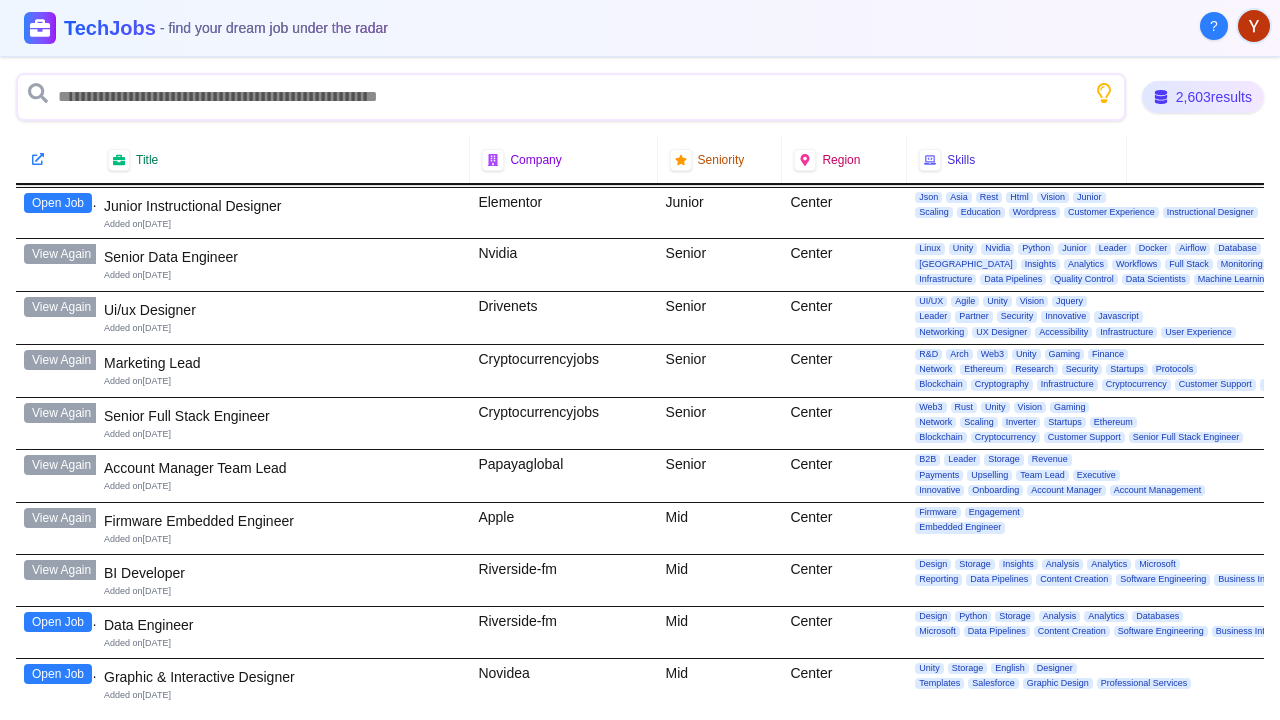click on "Open Job" at bounding box center [58, 622] 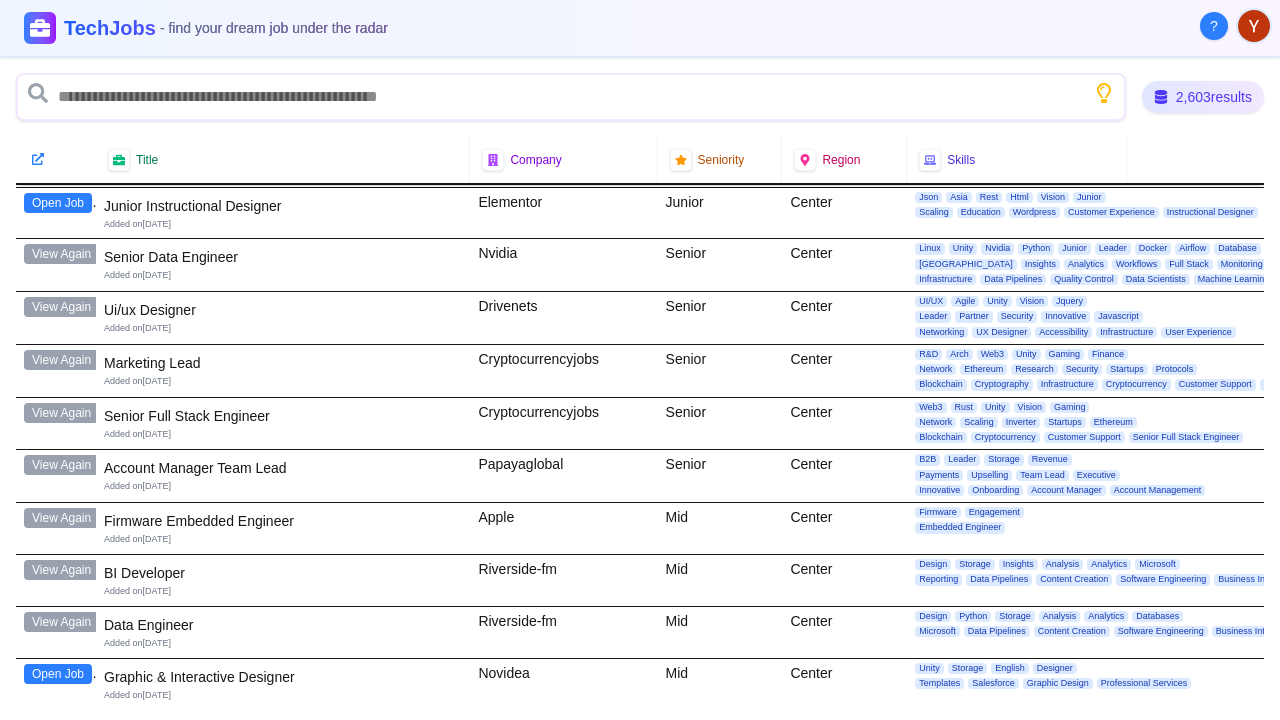 click on "Open Job" at bounding box center [58, 674] 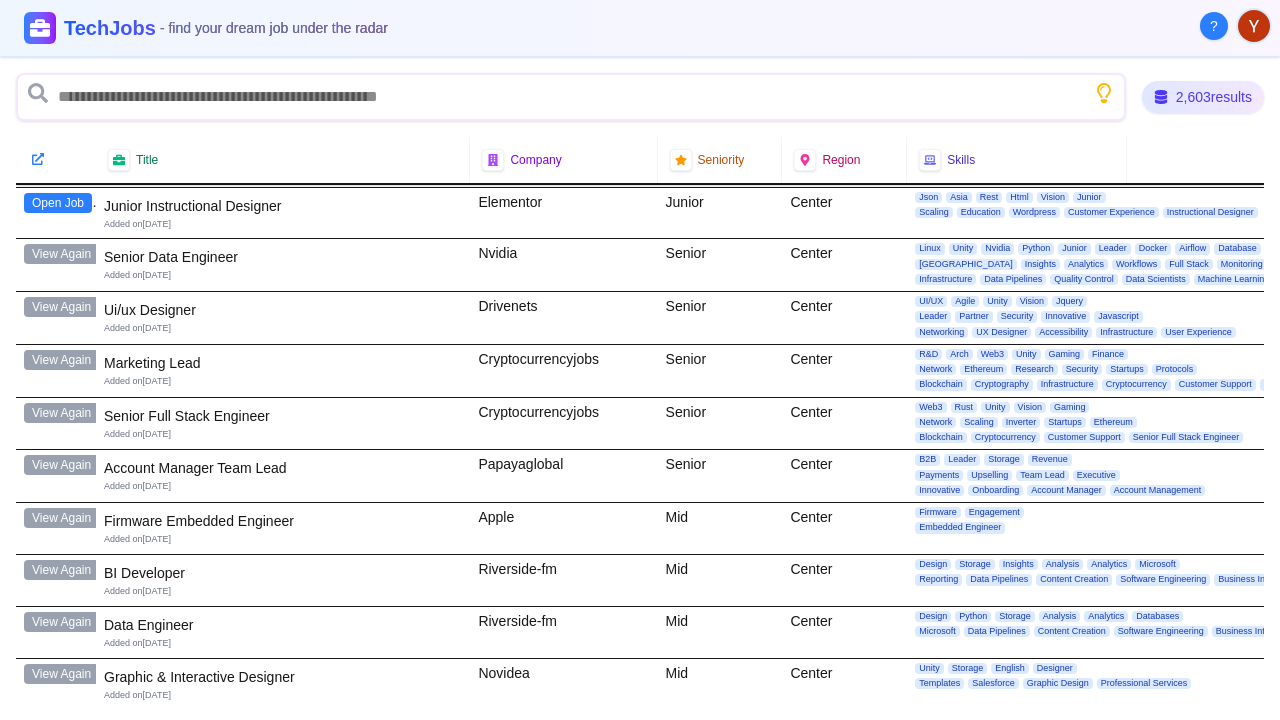 click on "Open Job" at bounding box center [58, 726] 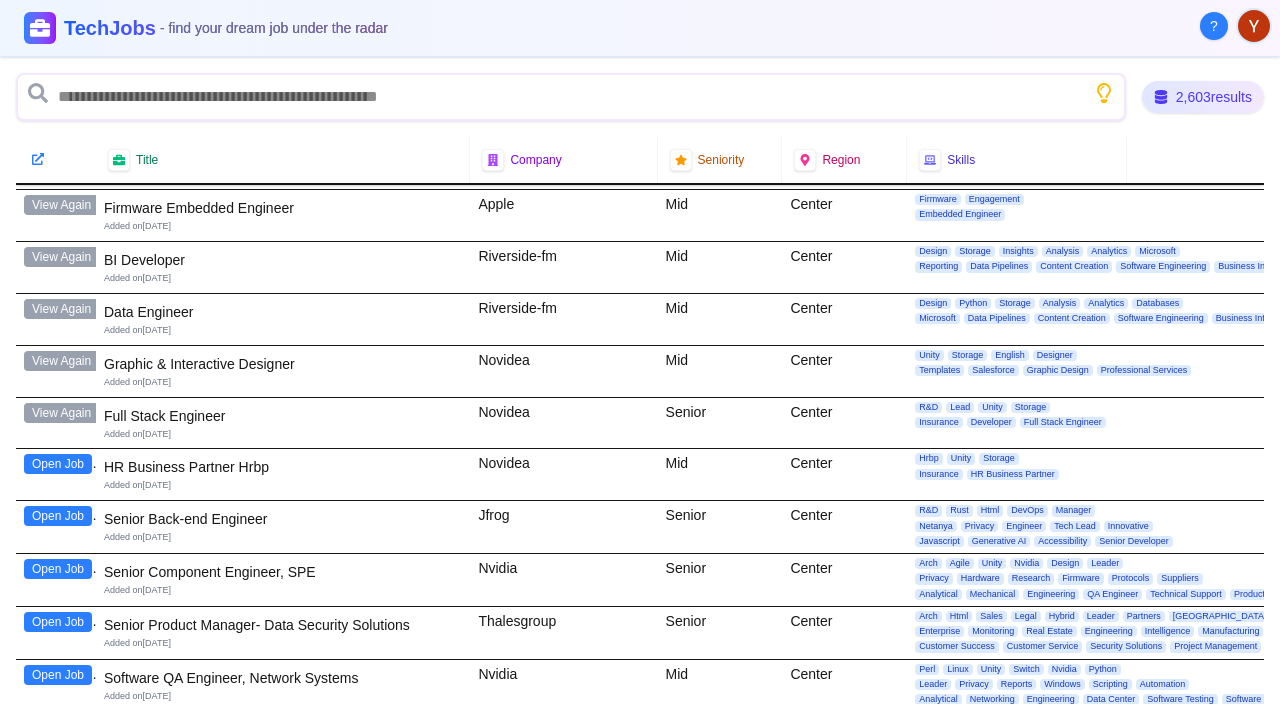 click on "Open Job" at bounding box center [58, 464] 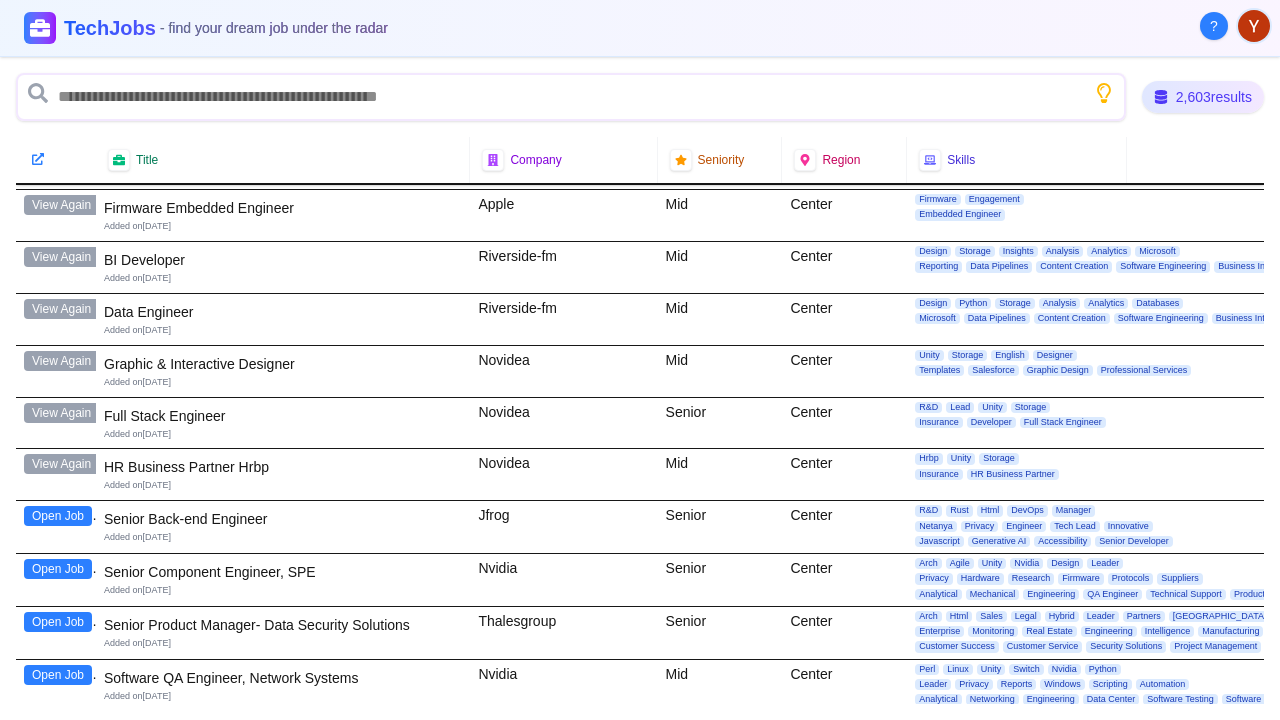 click on "Open Job" at bounding box center (58, 516) 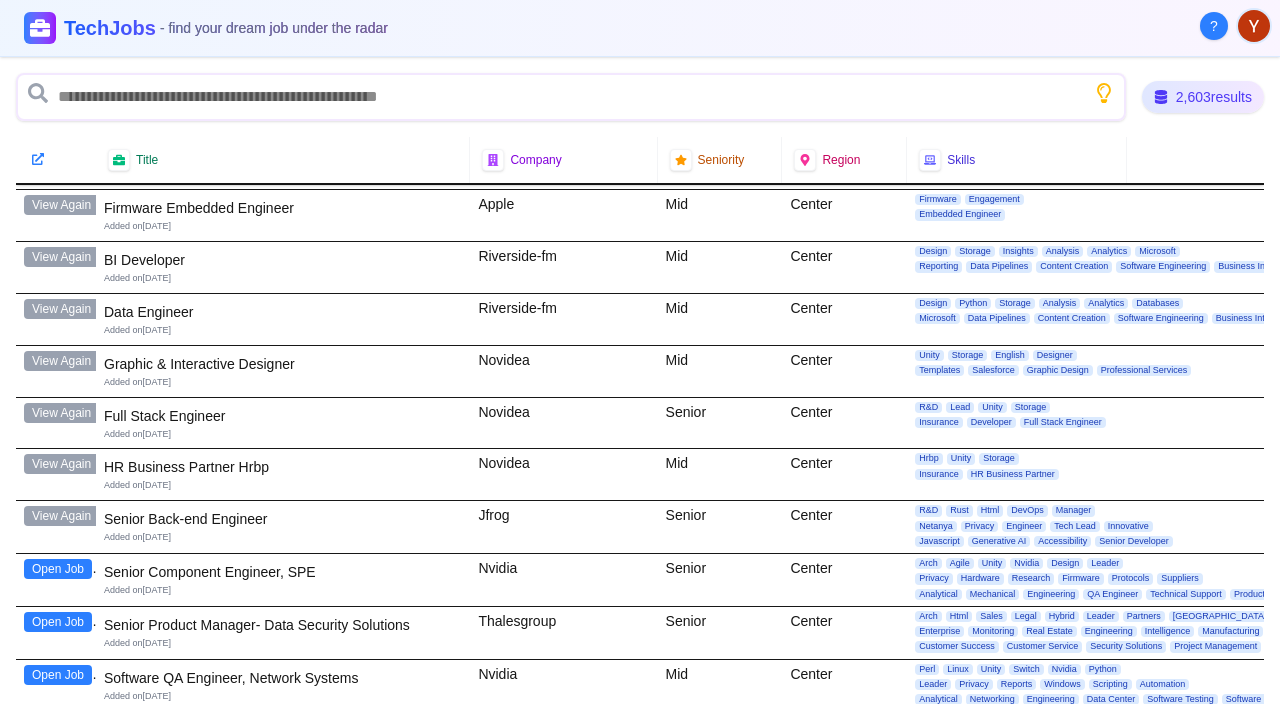 click on "Open Job" at bounding box center [58, 569] 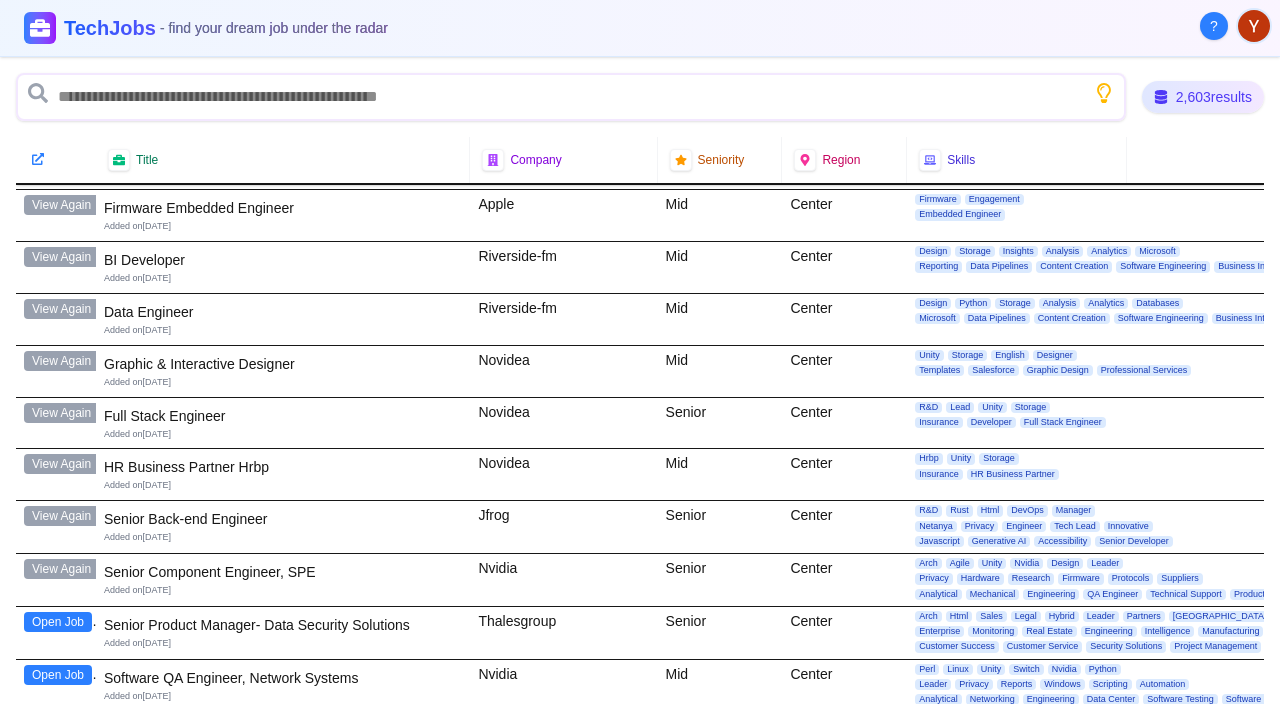 click on "Open Job" at bounding box center (58, 622) 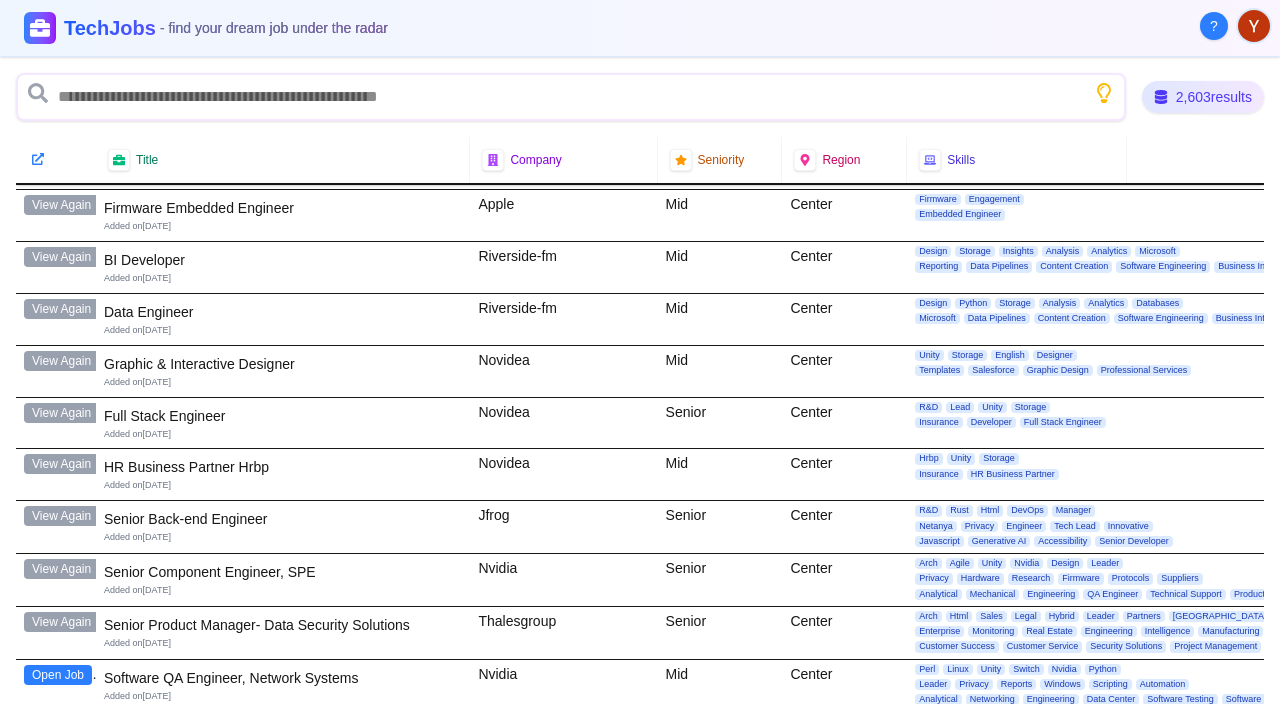 click on "Open Job" at bounding box center (58, 675) 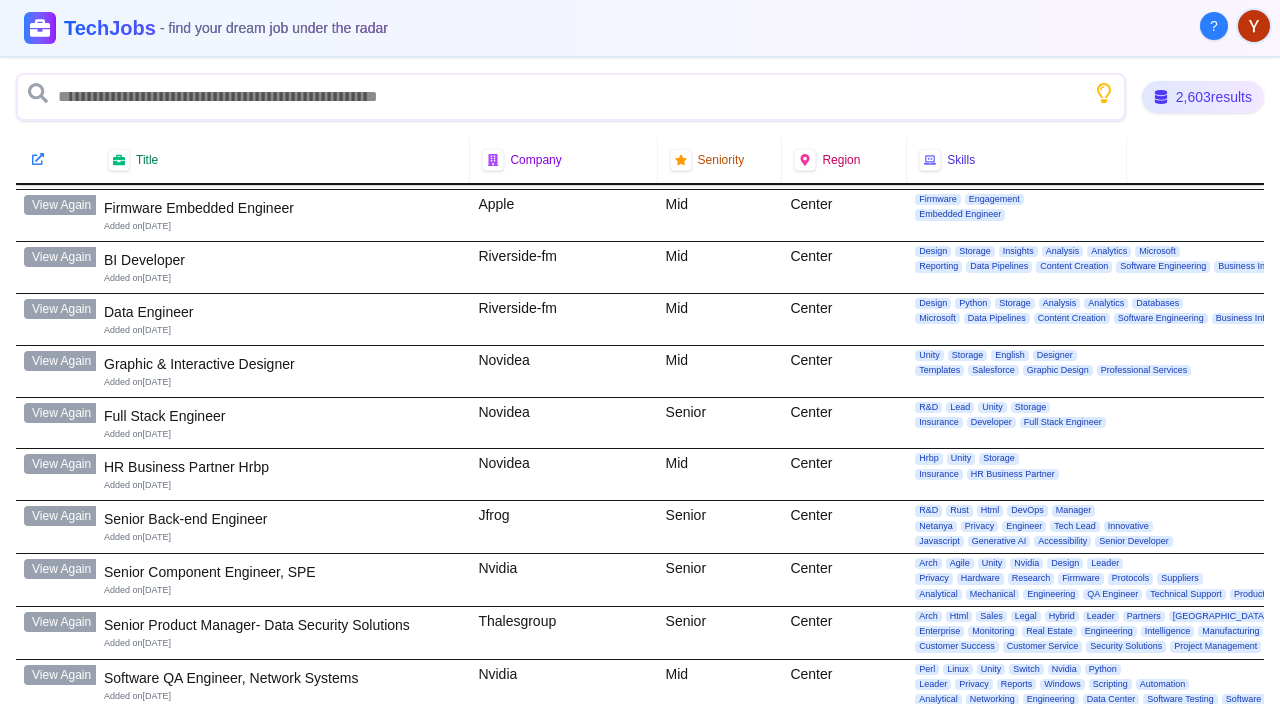 click on "Open Job" at bounding box center (58, 727) 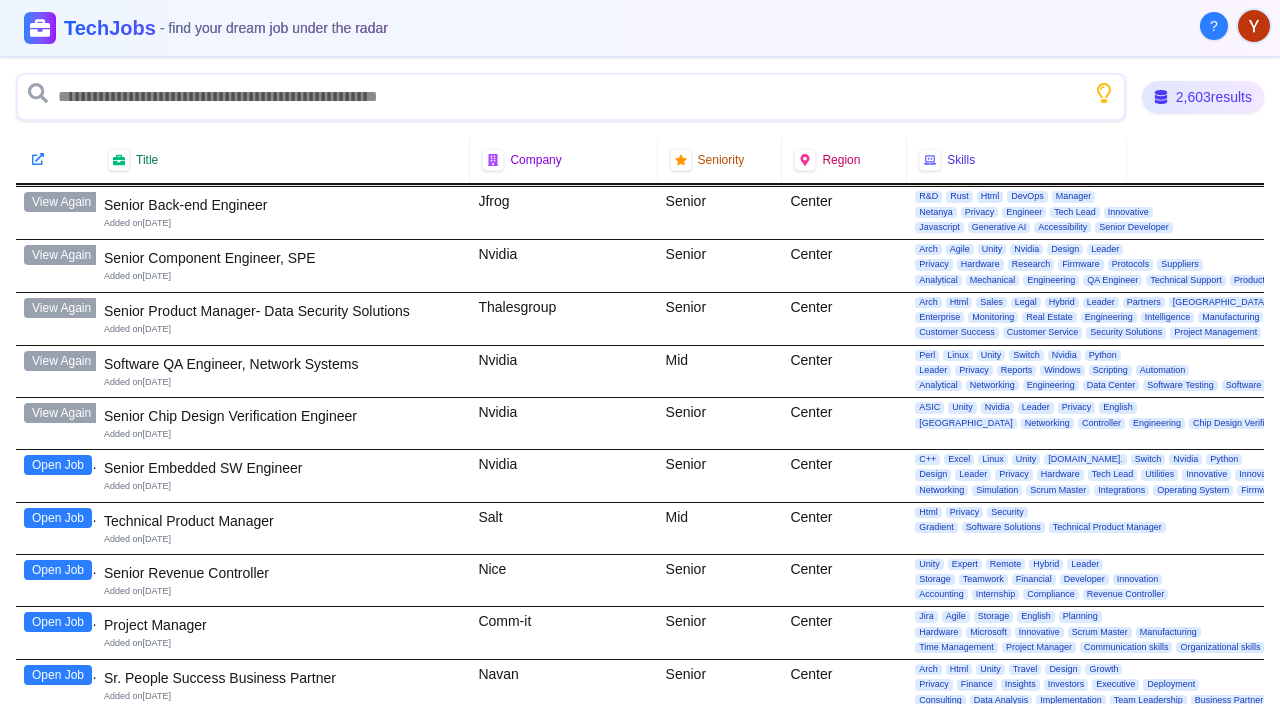 click on "Open Job" at bounding box center (58, 465) 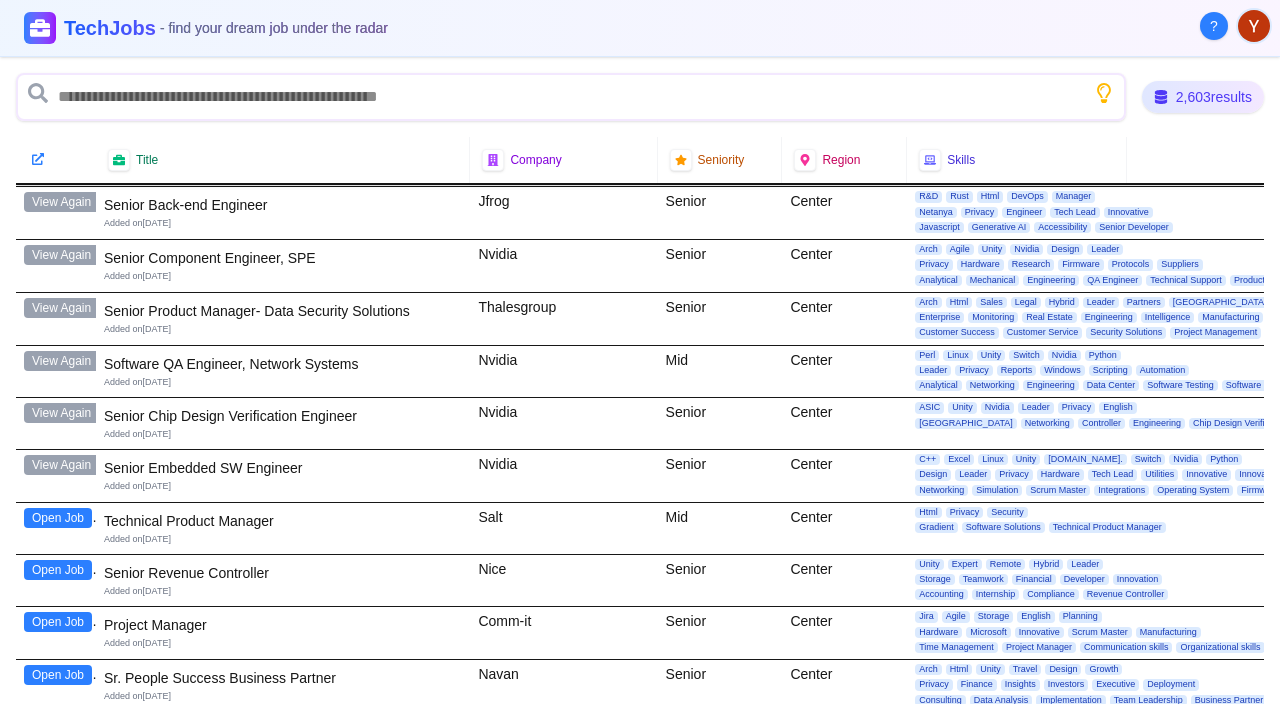 click on "Open Job" at bounding box center (58, 518) 